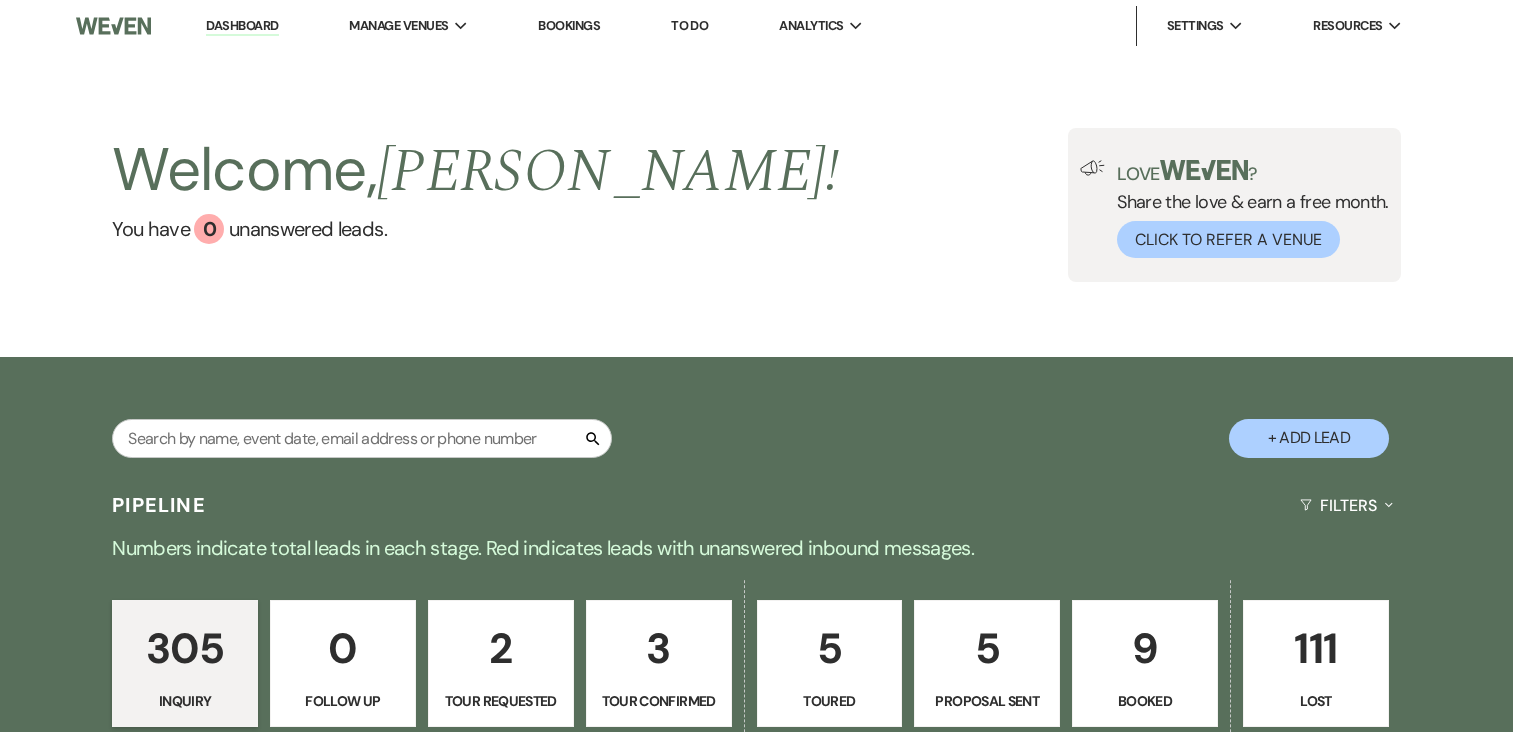 scroll, scrollTop: 0, scrollLeft: 0, axis: both 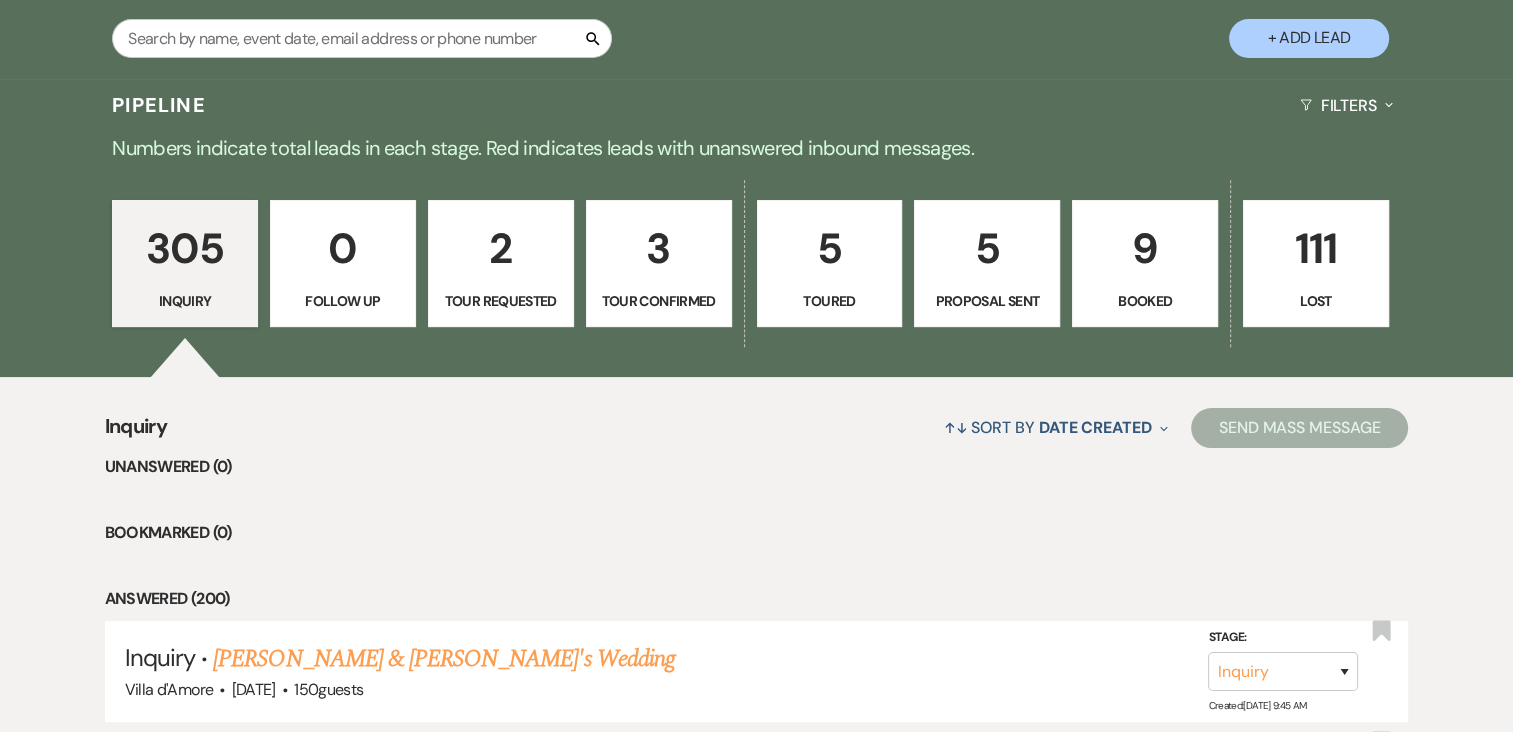 click on "9" at bounding box center (1145, 248) 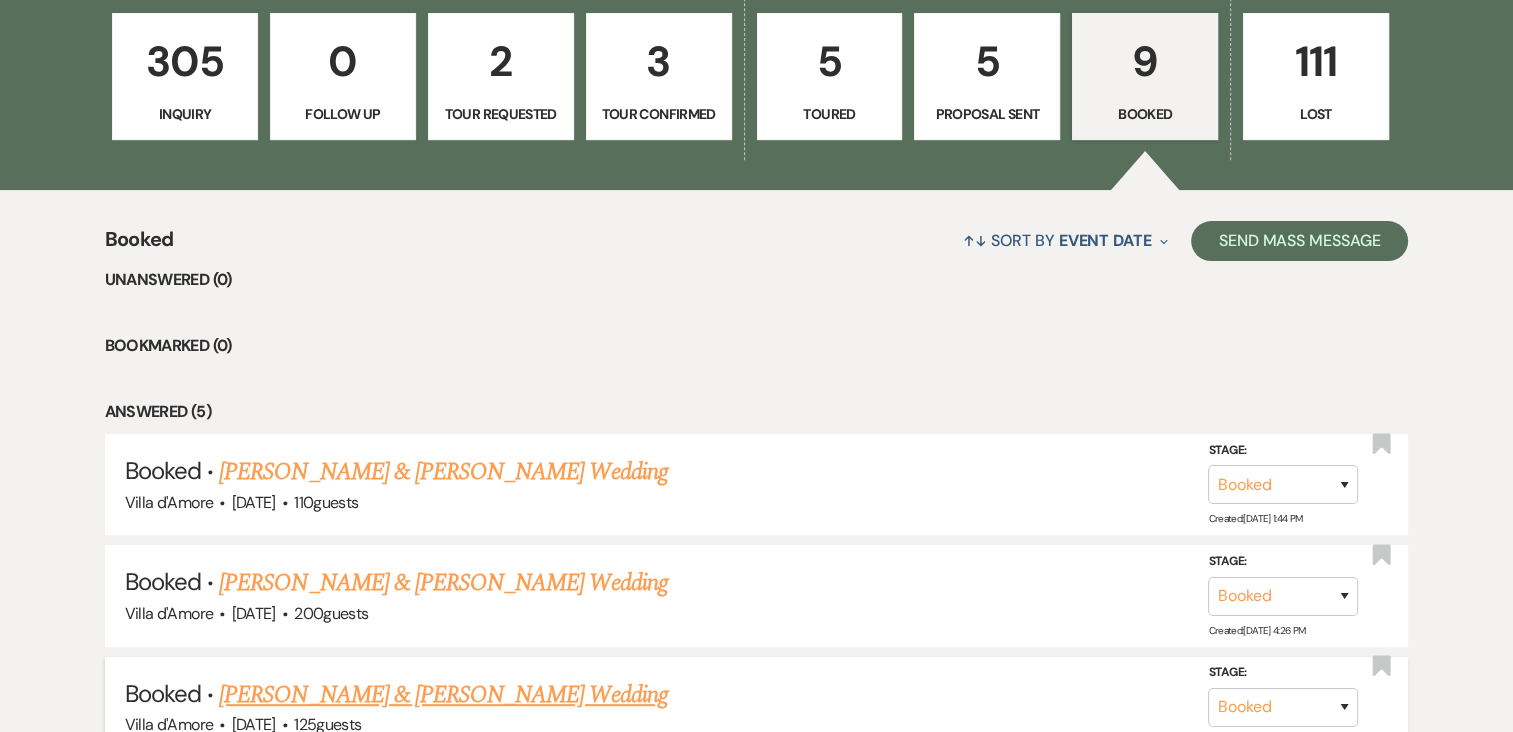 scroll, scrollTop: 800, scrollLeft: 0, axis: vertical 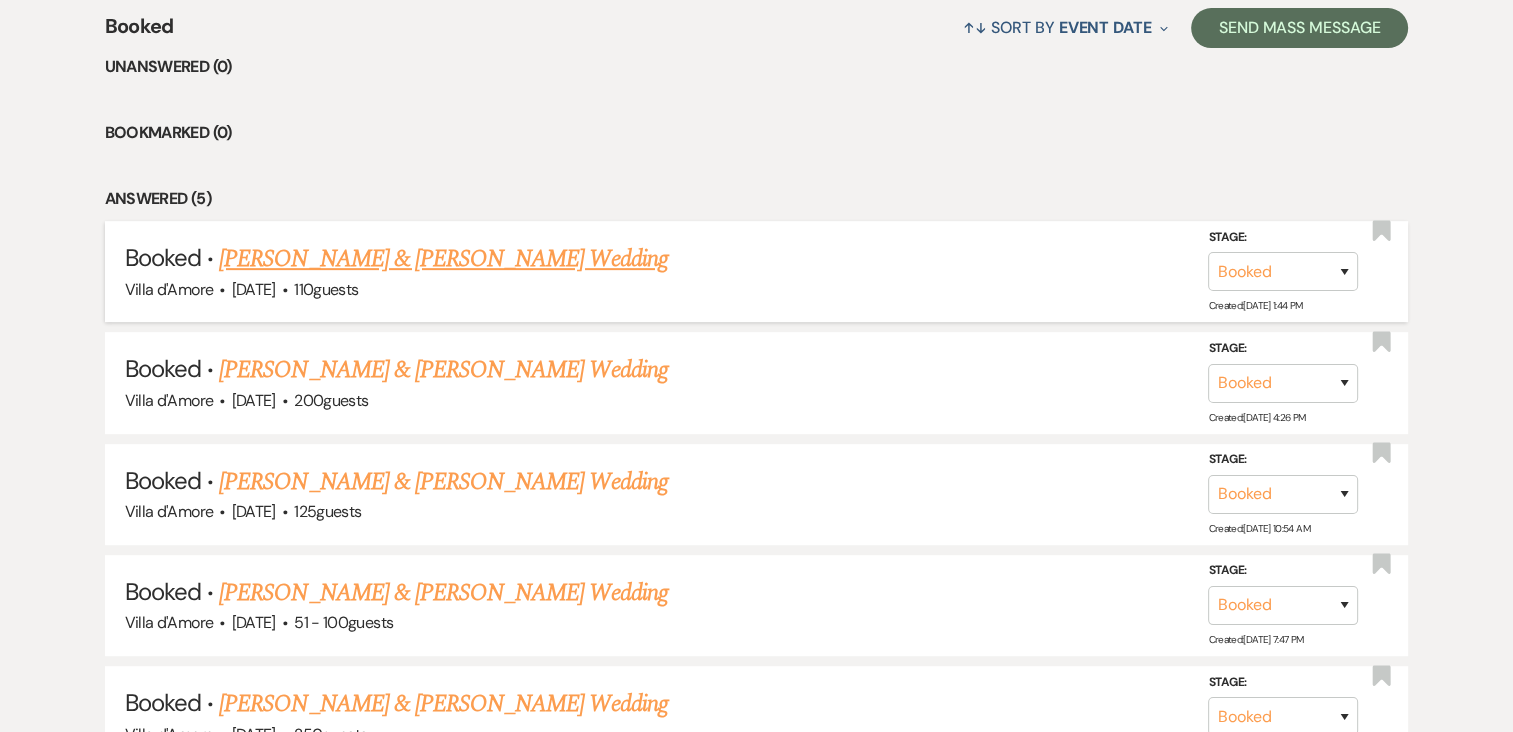 click on "[PERSON_NAME] & [PERSON_NAME] Wedding" at bounding box center (443, 259) 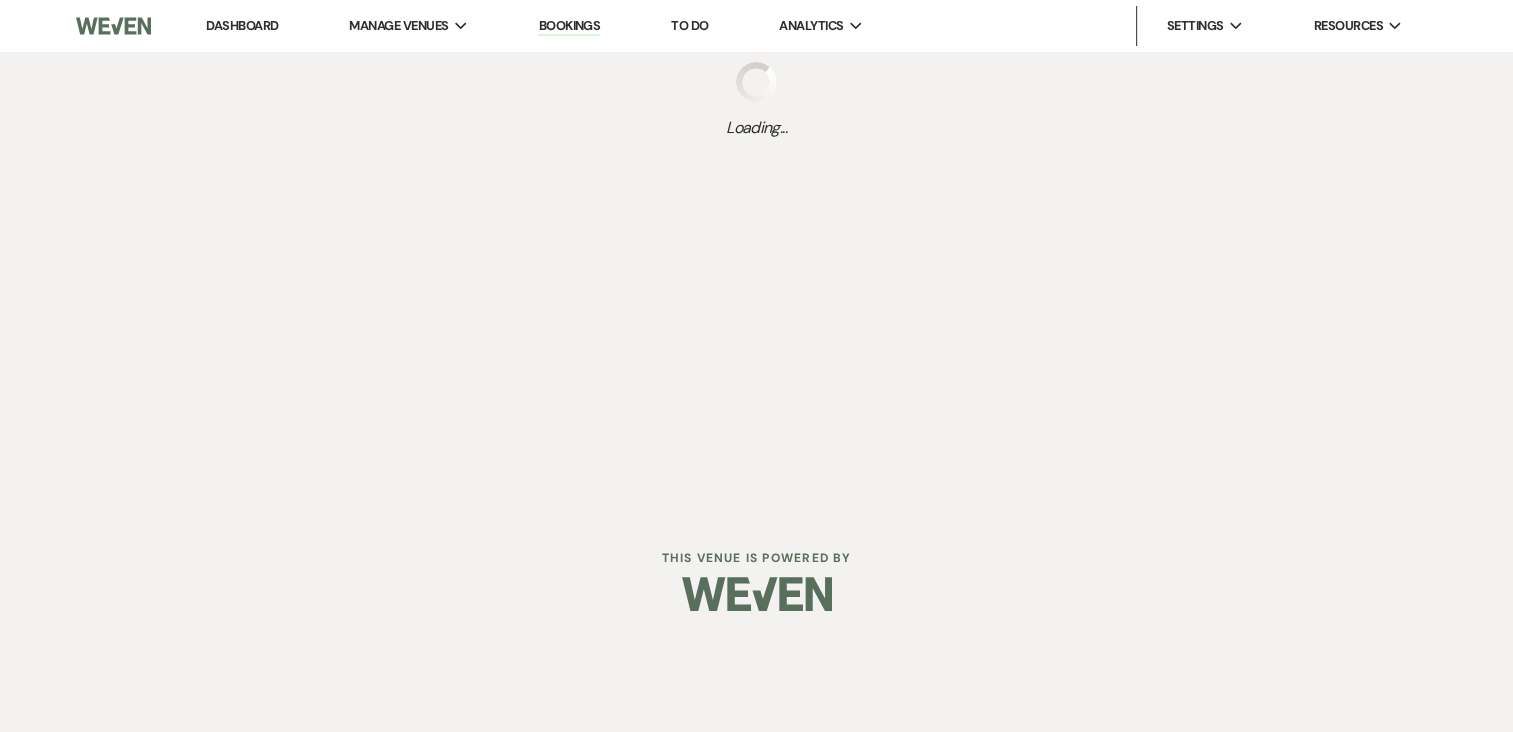 scroll, scrollTop: 0, scrollLeft: 0, axis: both 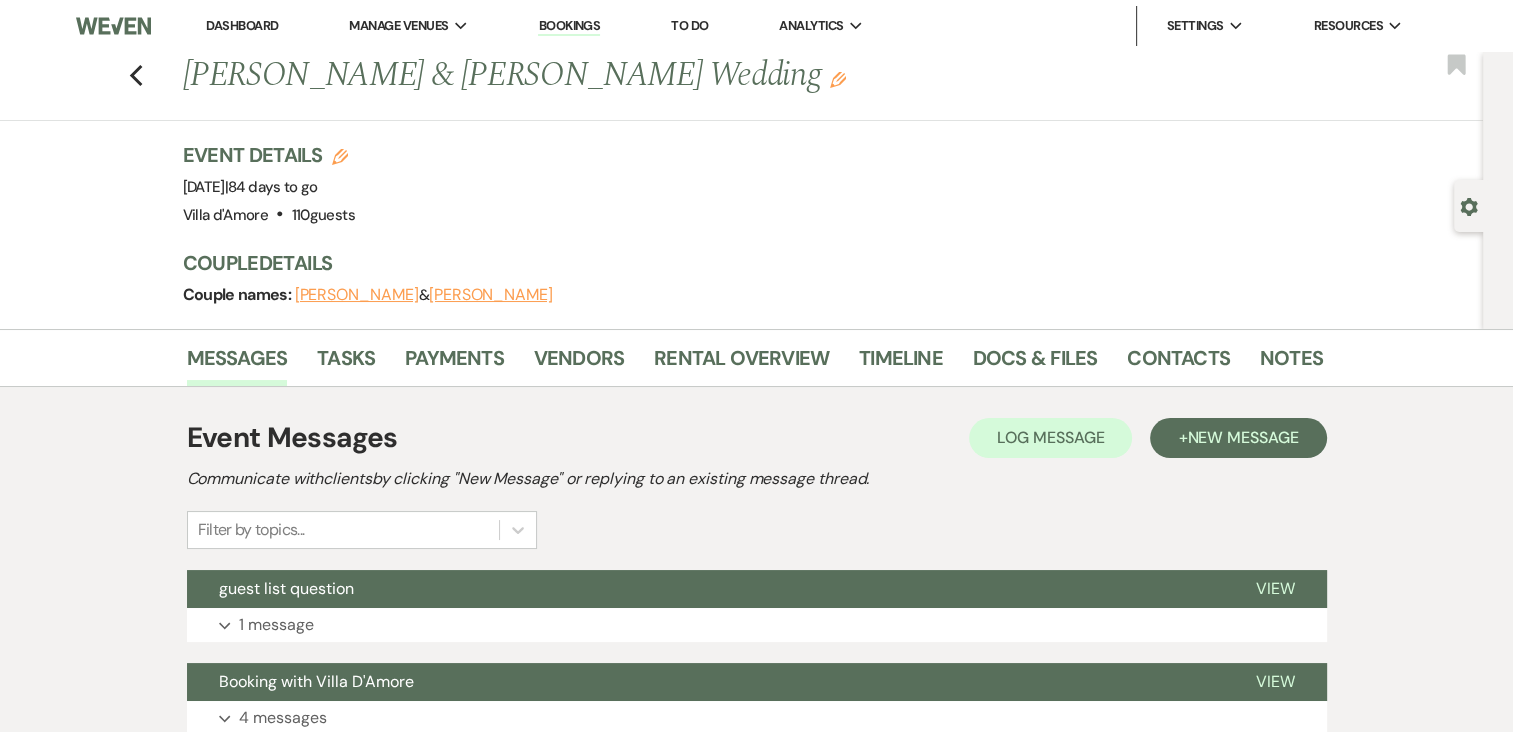 click on "[PERSON_NAME]" at bounding box center (357, 295) 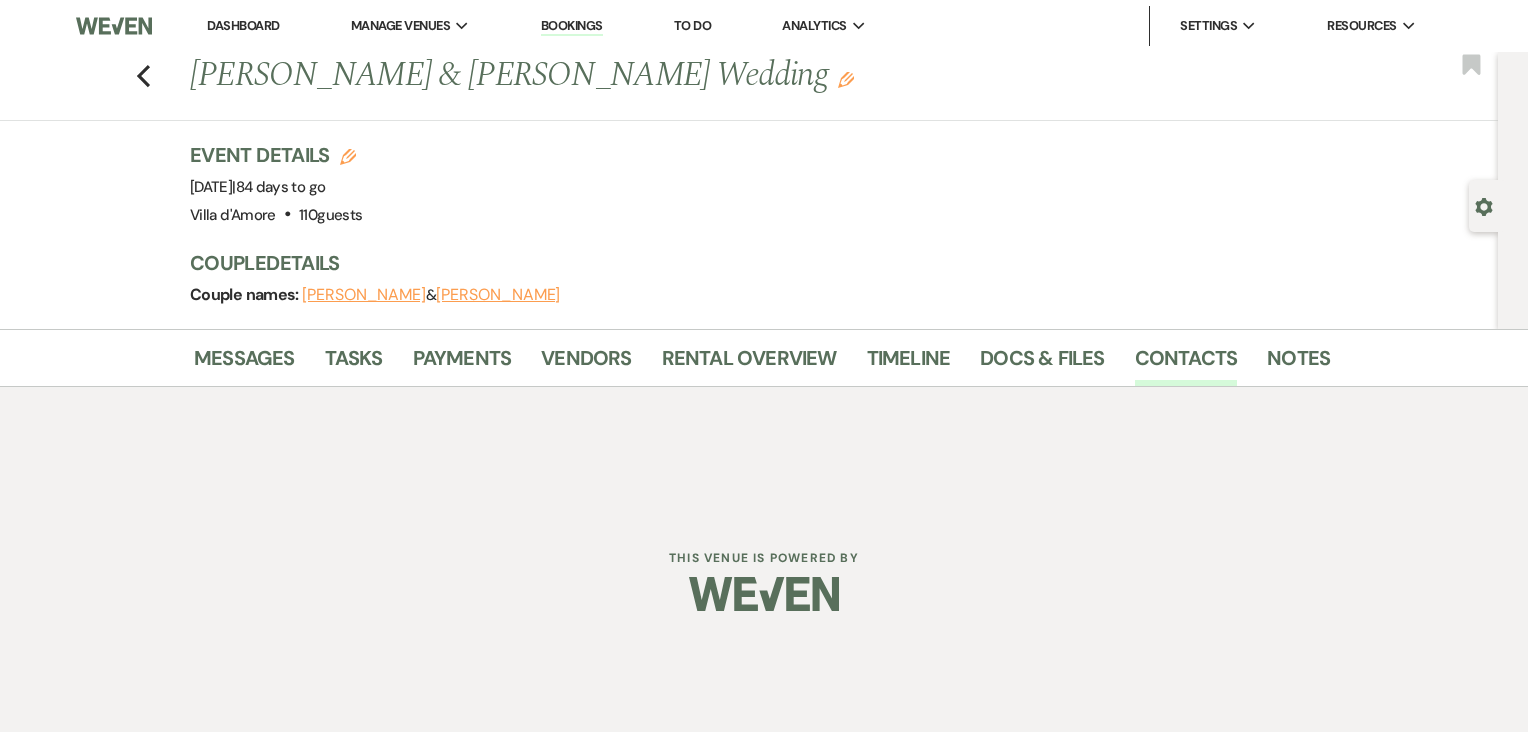 select on "email" 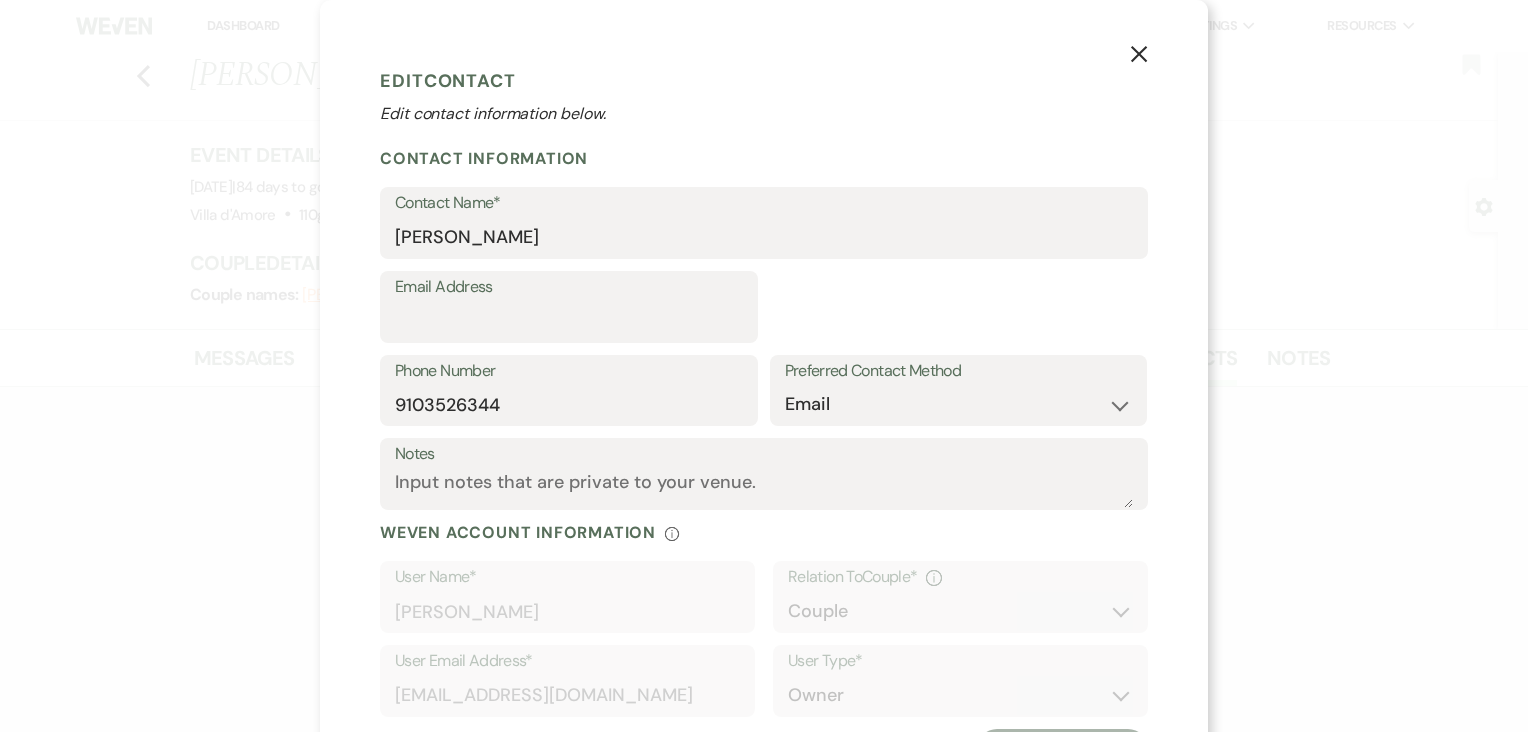 select on "1" 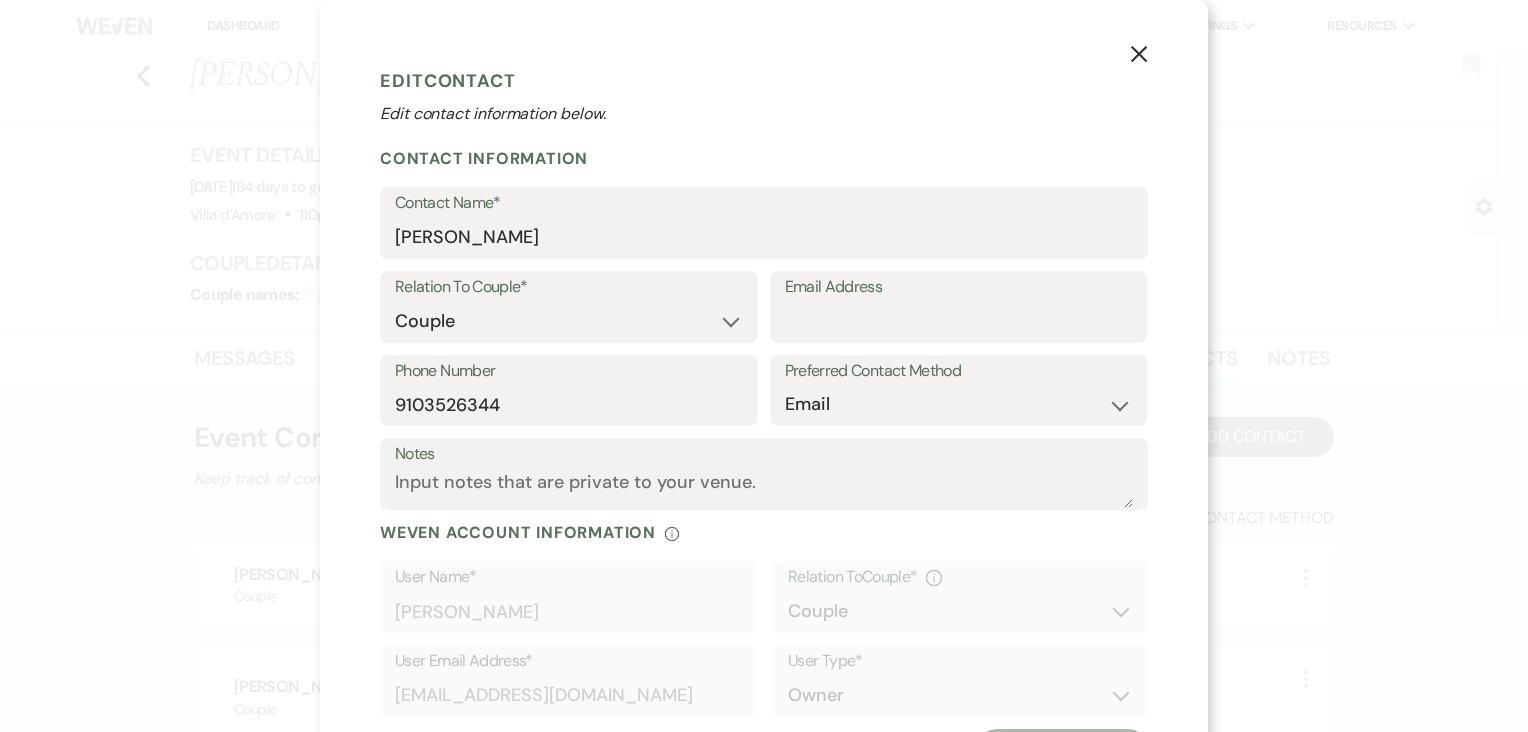 click on "X" at bounding box center (1139, 53) 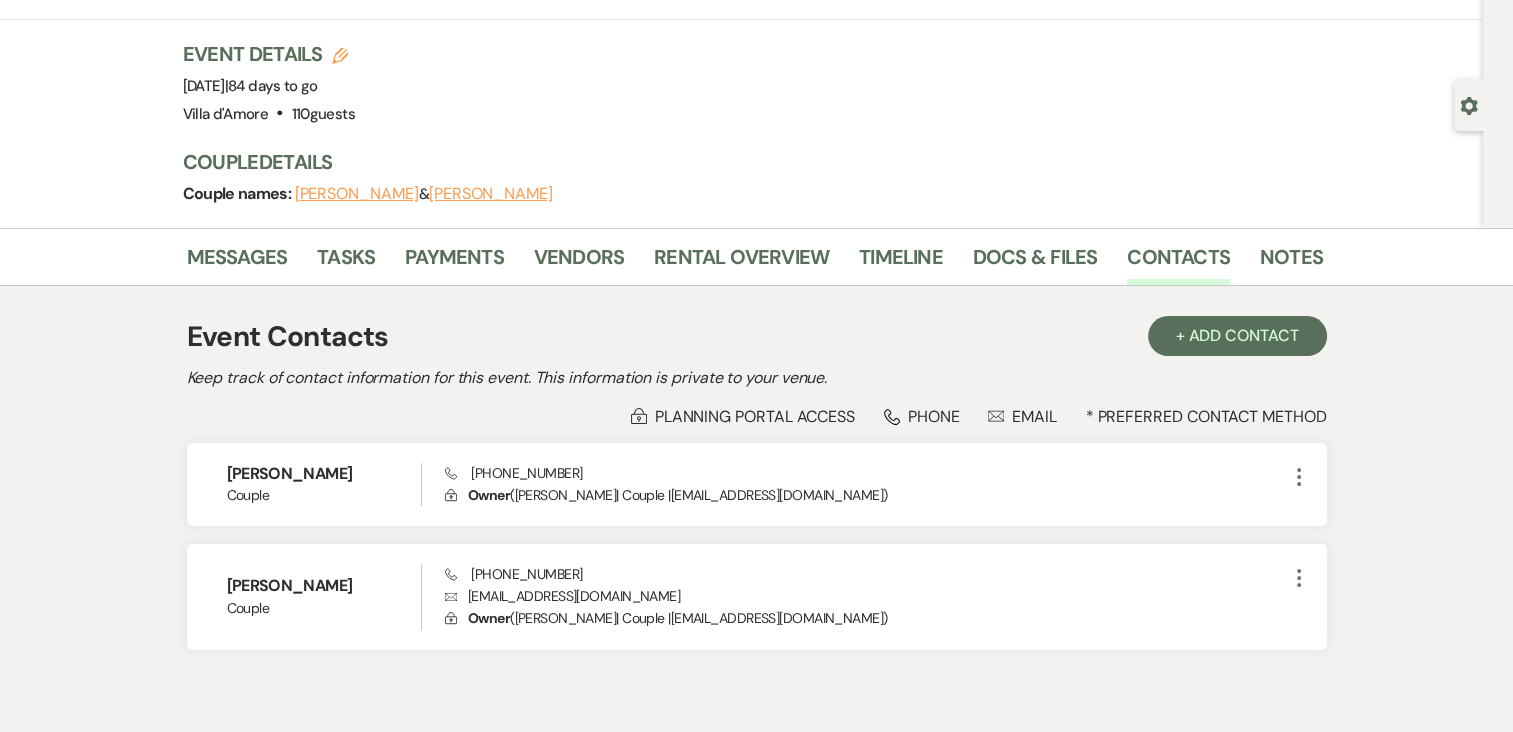 scroll, scrollTop: 195, scrollLeft: 0, axis: vertical 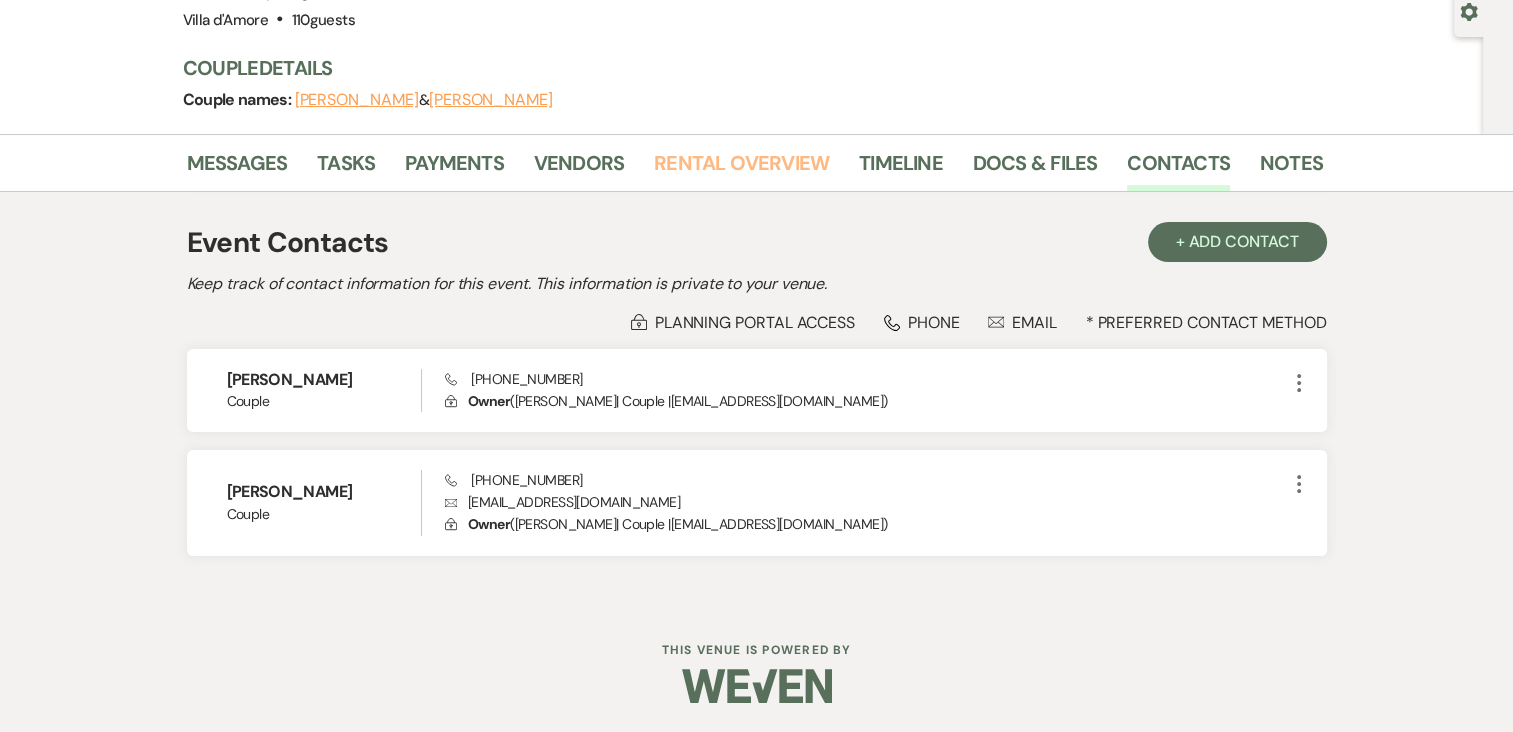 click on "Rental Overview" at bounding box center (741, 169) 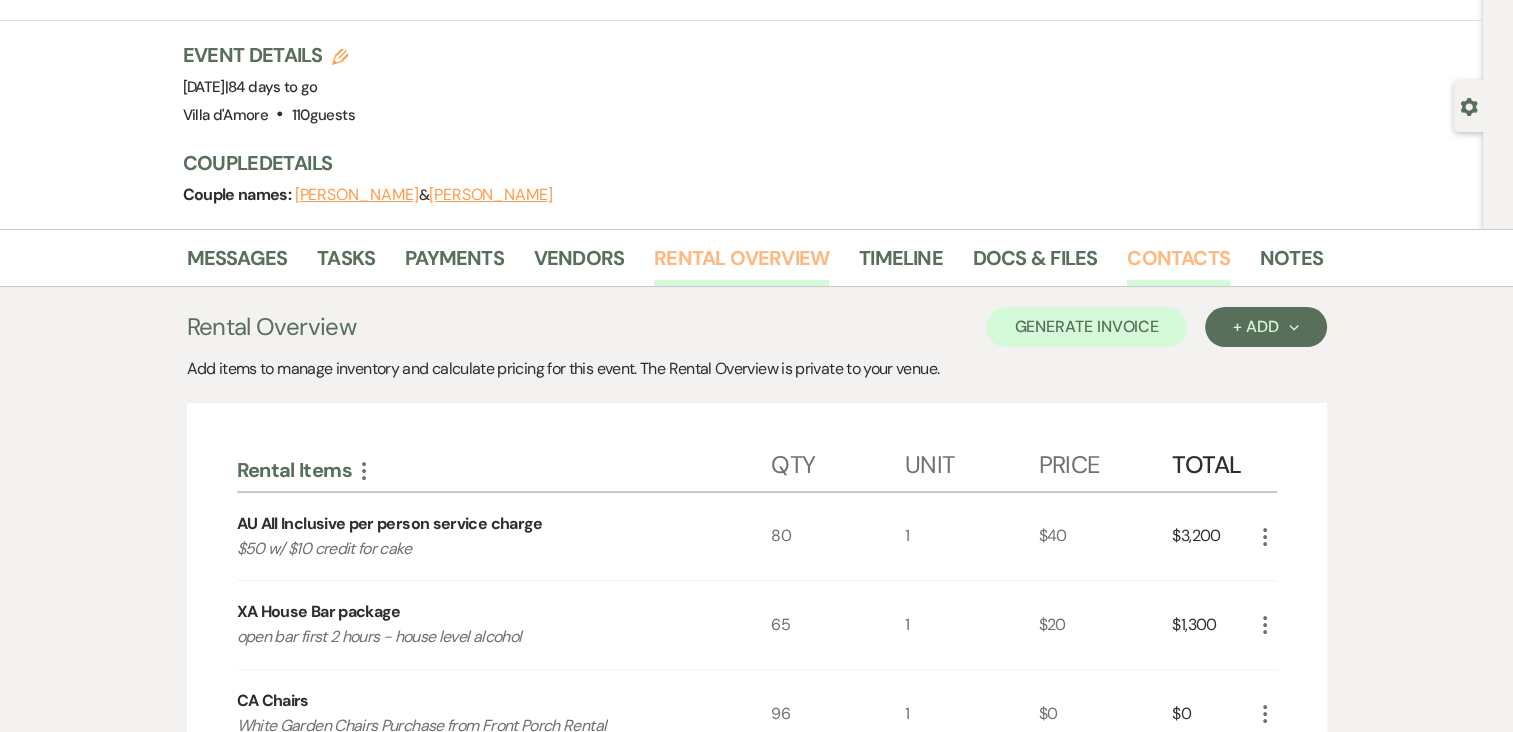 scroll, scrollTop: 0, scrollLeft: 0, axis: both 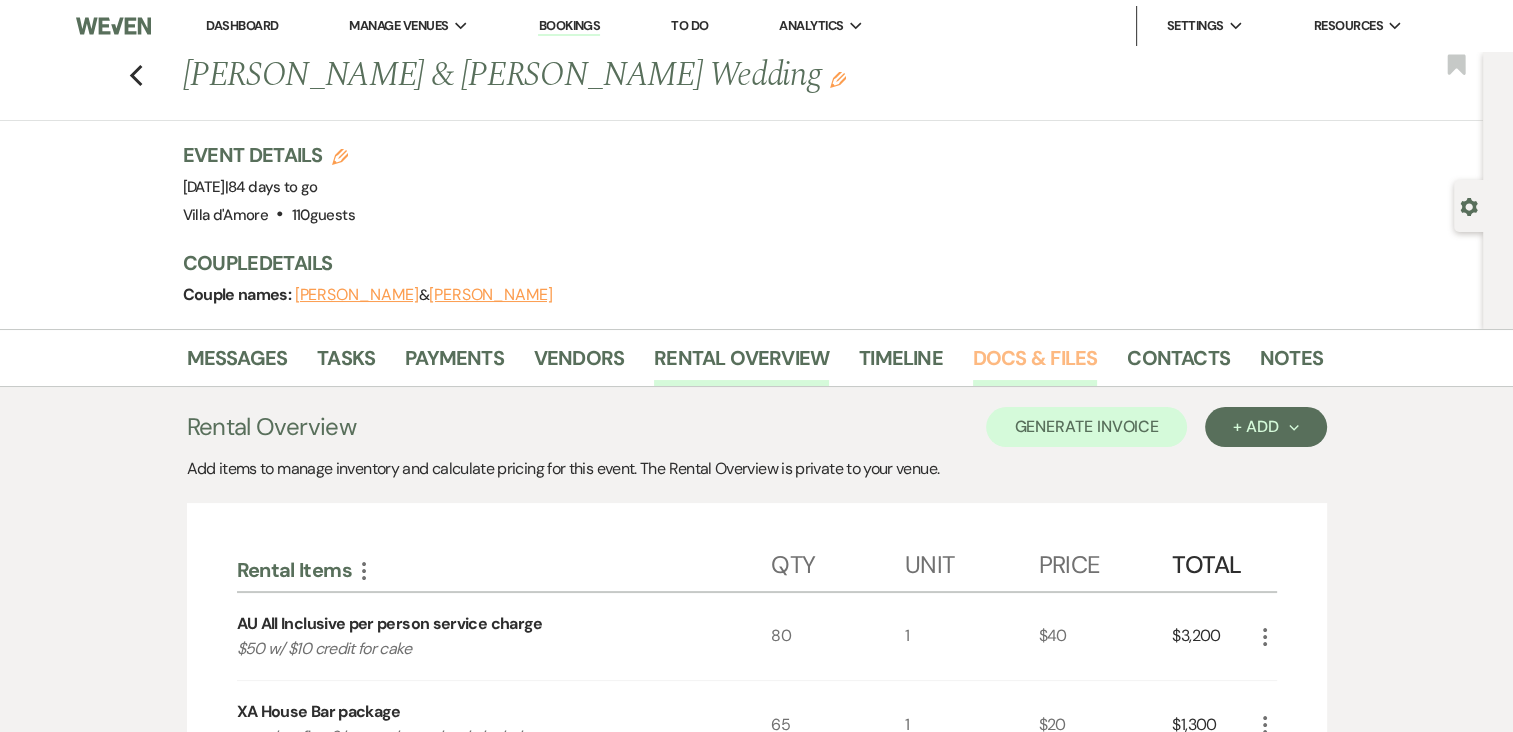 click on "Docs & Files" at bounding box center [1035, 364] 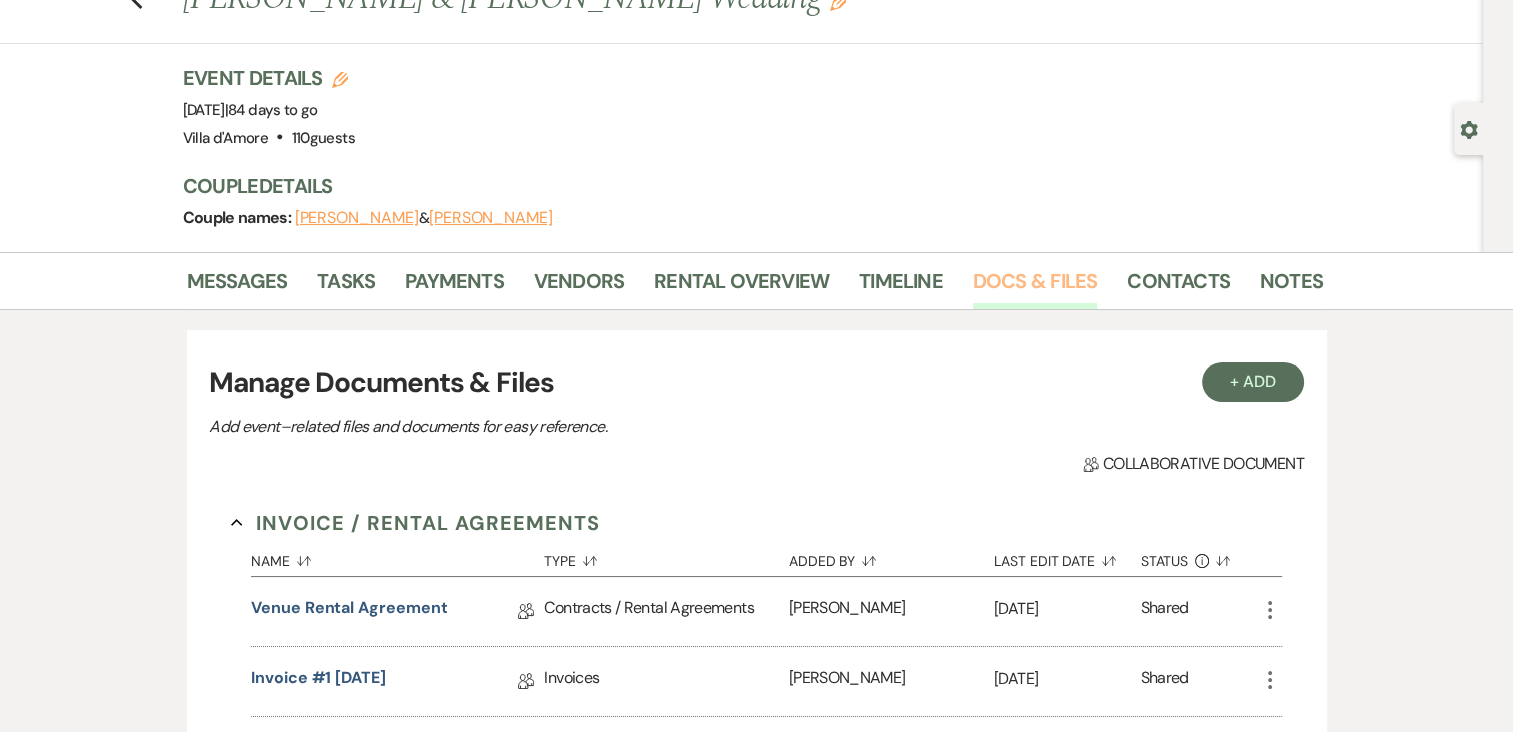 scroll, scrollTop: 400, scrollLeft: 0, axis: vertical 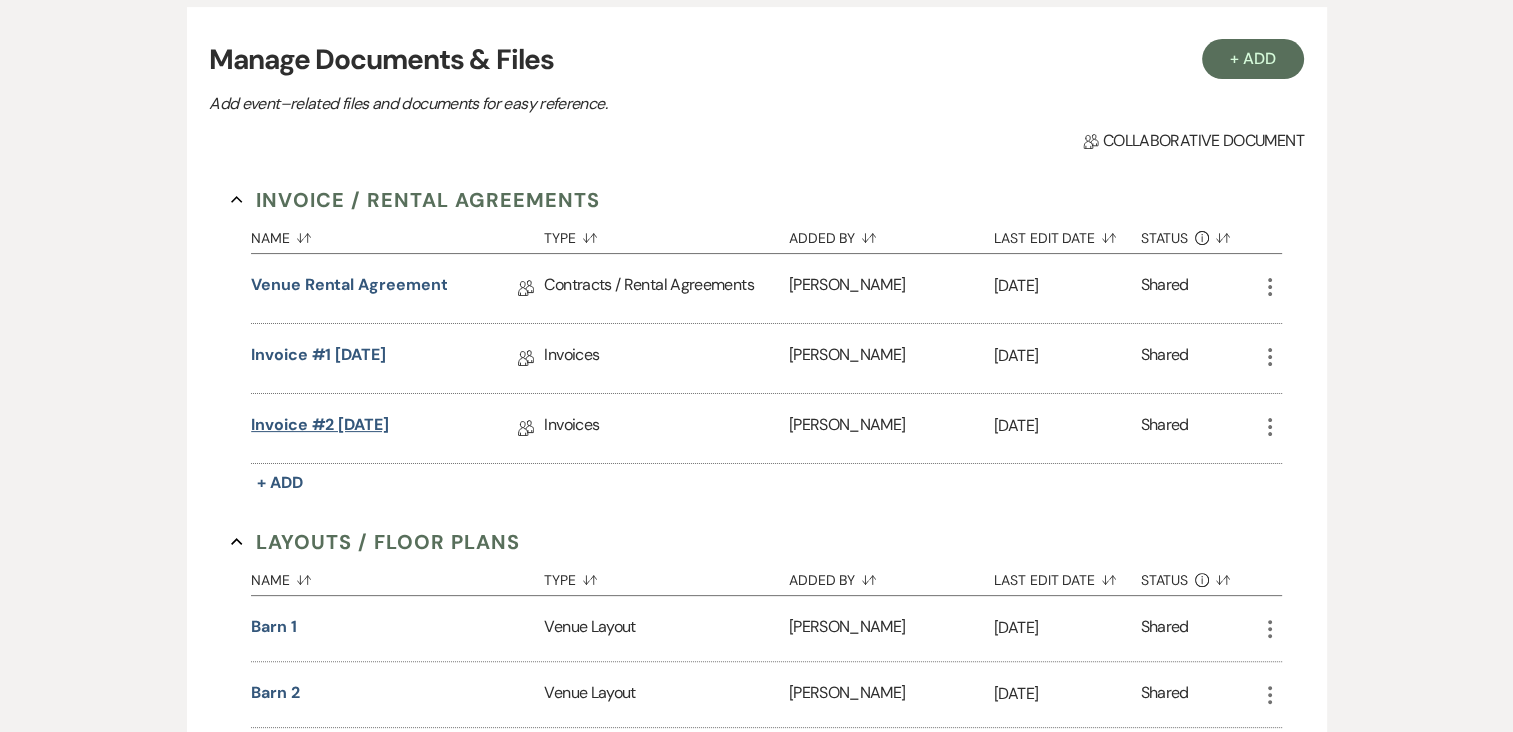 click on "Invoice #2 [DATE]" at bounding box center [320, 428] 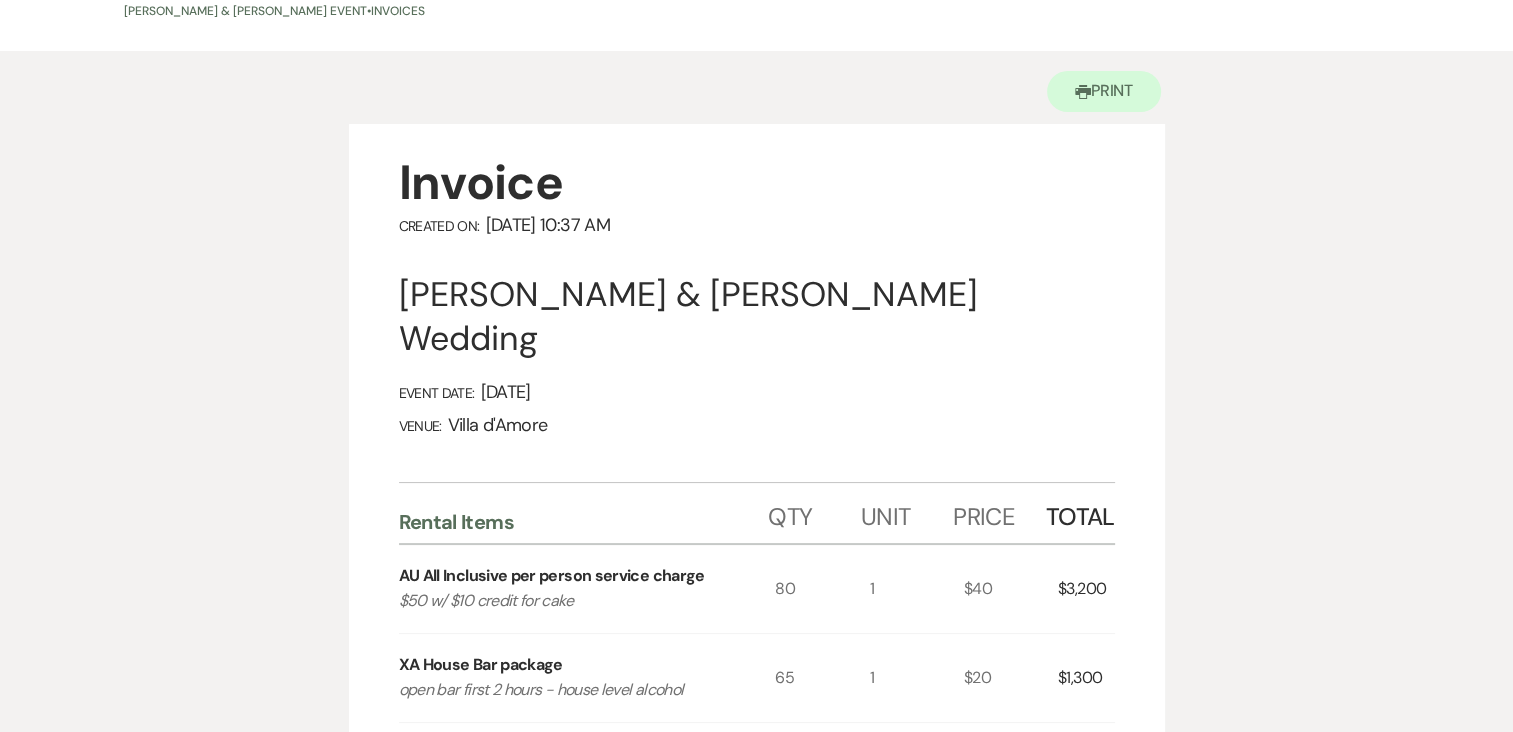 scroll, scrollTop: 0, scrollLeft: 0, axis: both 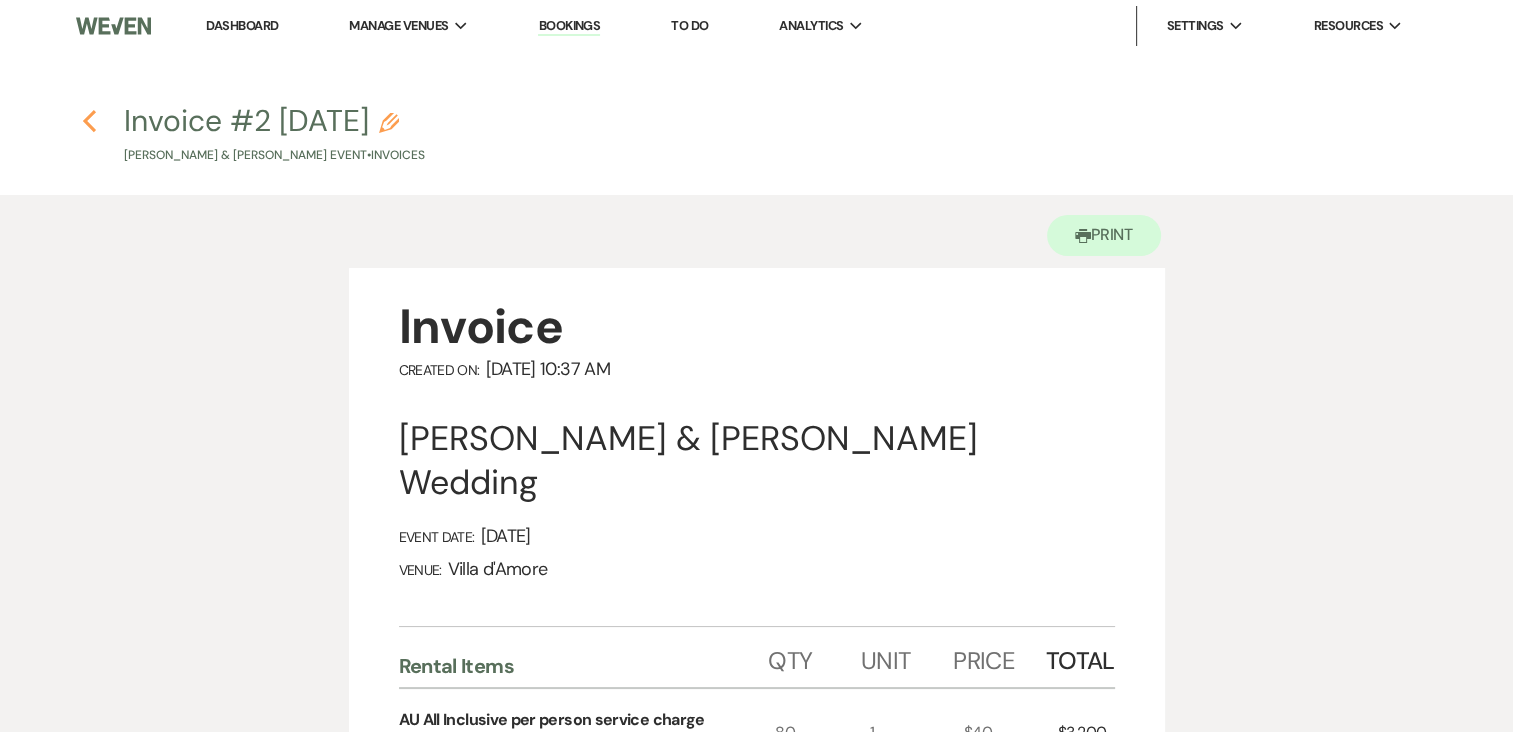 click 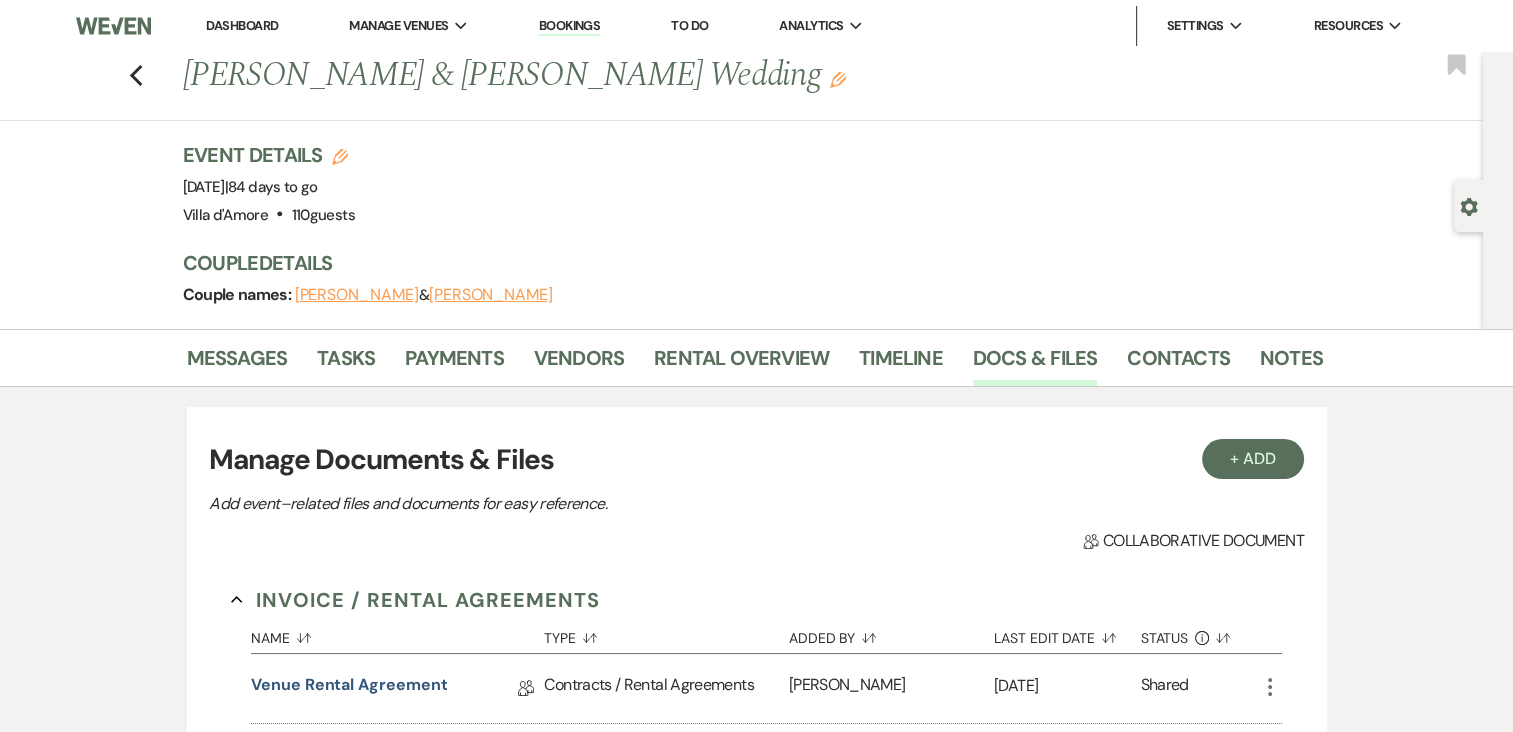 scroll, scrollTop: 400, scrollLeft: 0, axis: vertical 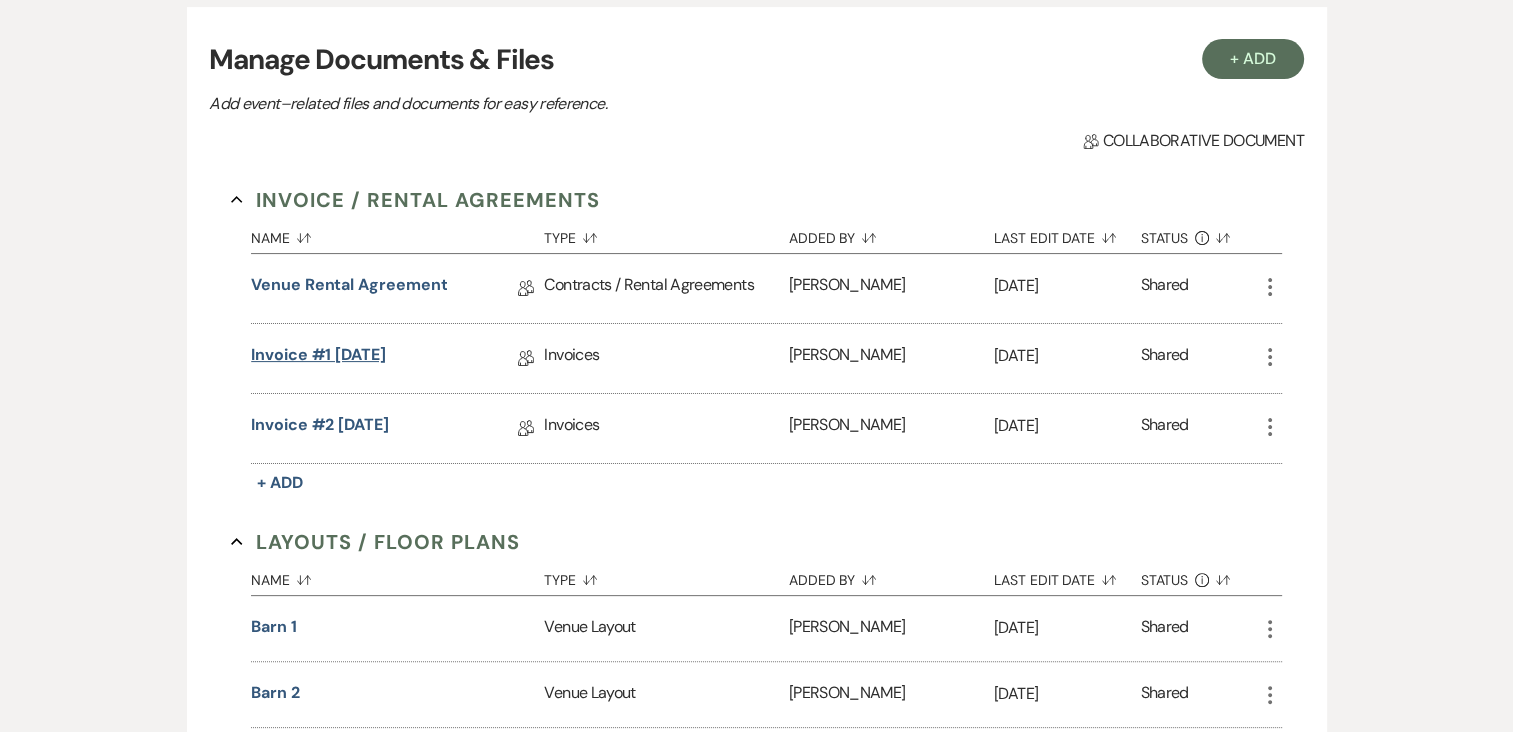 click on "Invoice #1 [DATE]" at bounding box center [318, 358] 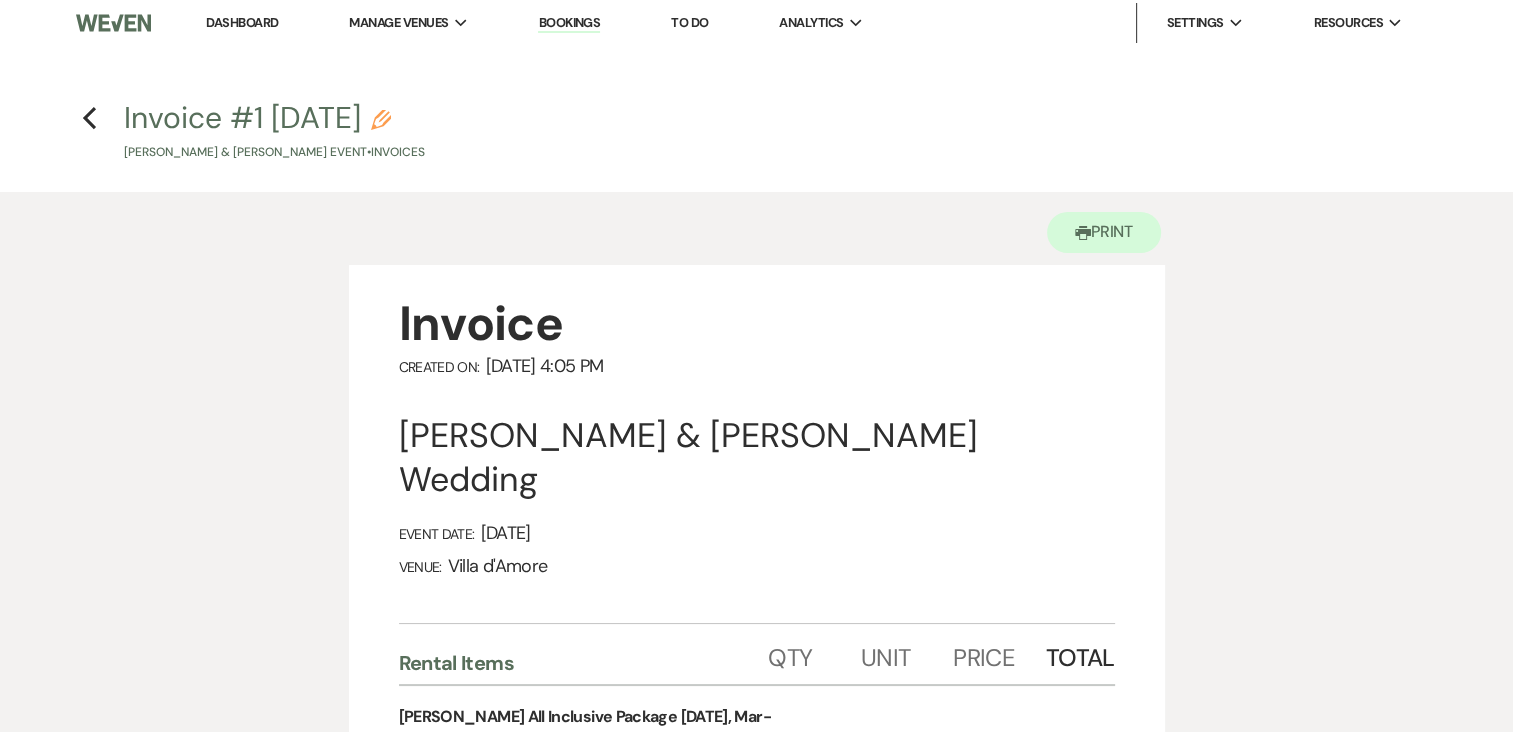 scroll, scrollTop: 0, scrollLeft: 0, axis: both 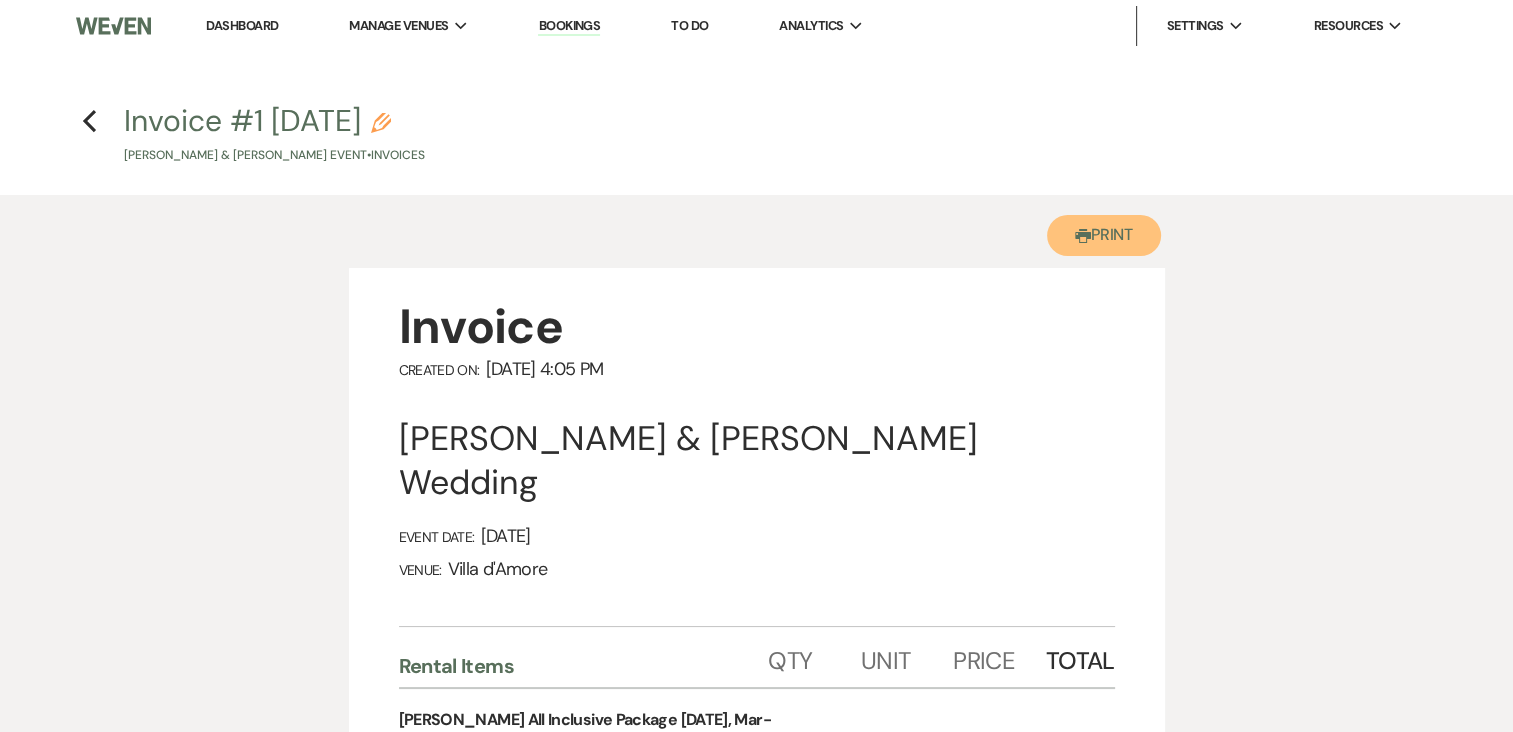 click on "Printer  Print" at bounding box center [1104, 235] 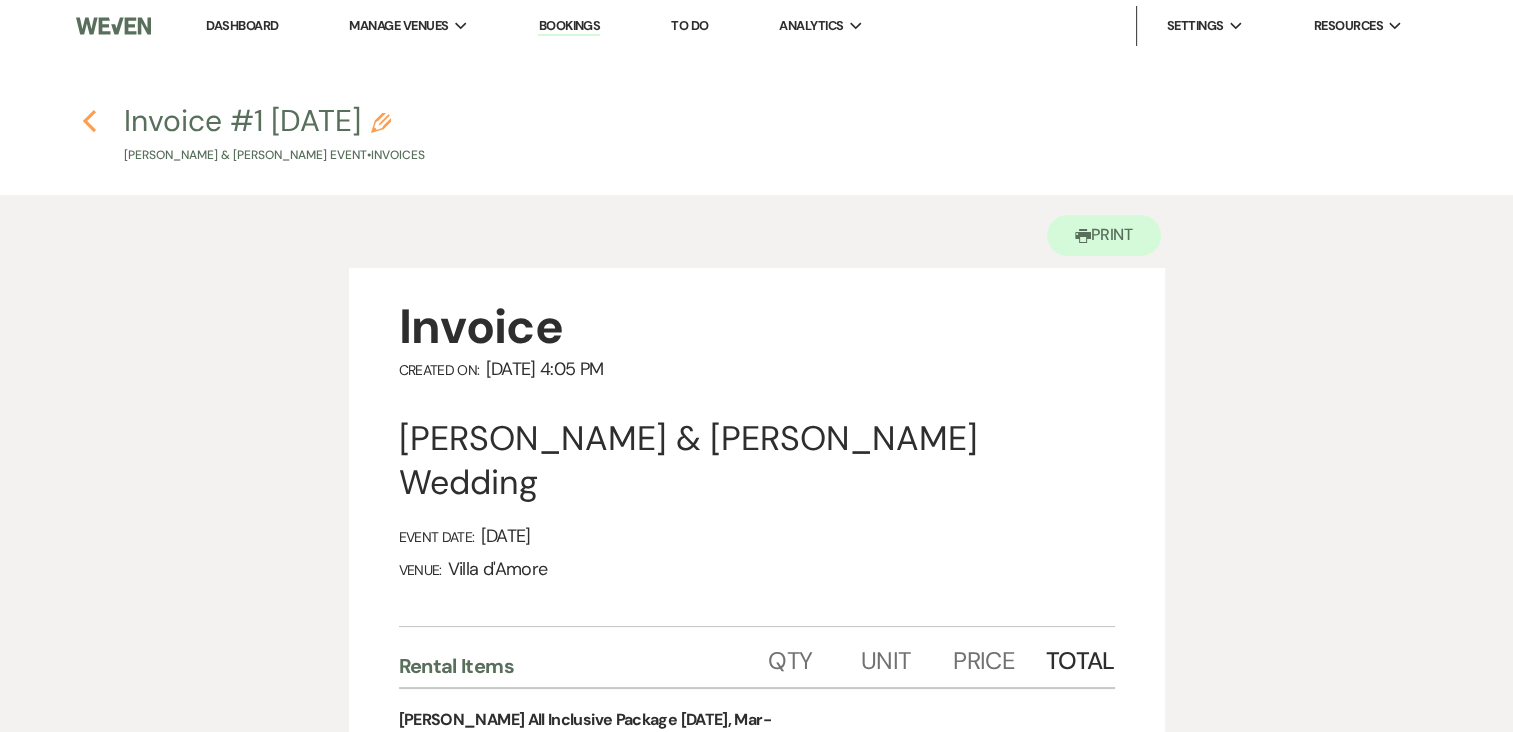 click on "Previous" 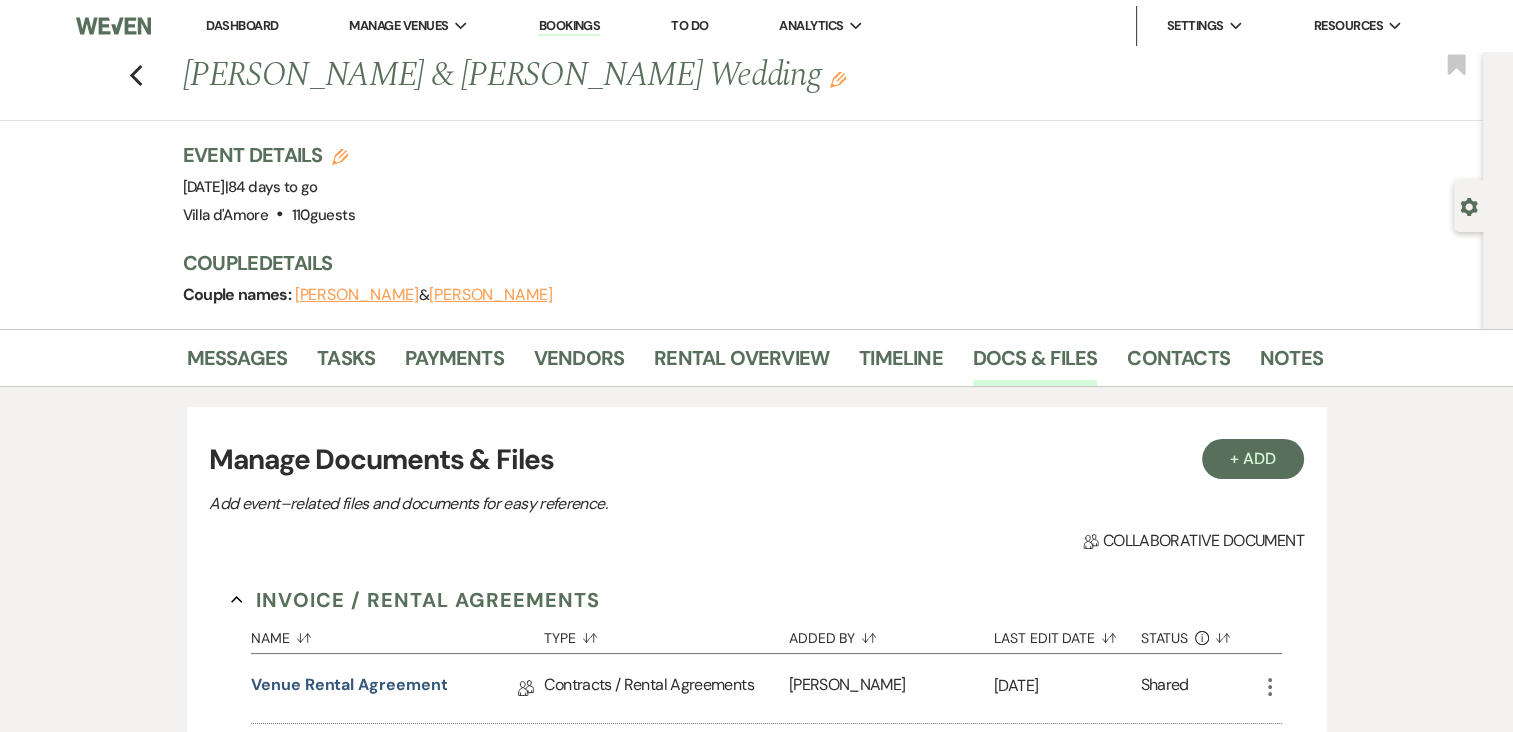 scroll, scrollTop: 400, scrollLeft: 0, axis: vertical 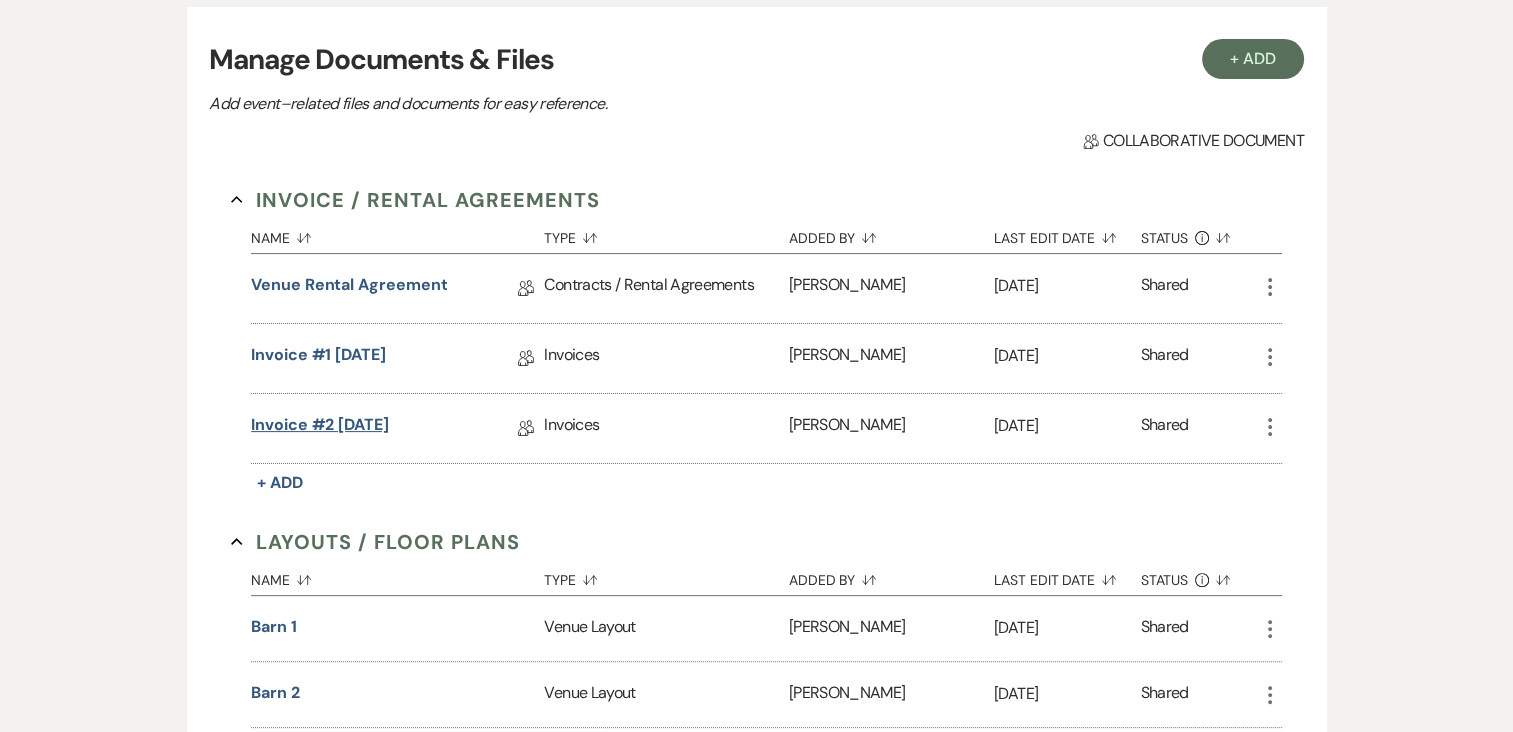 click on "Invoice #2 [DATE]" at bounding box center [320, 428] 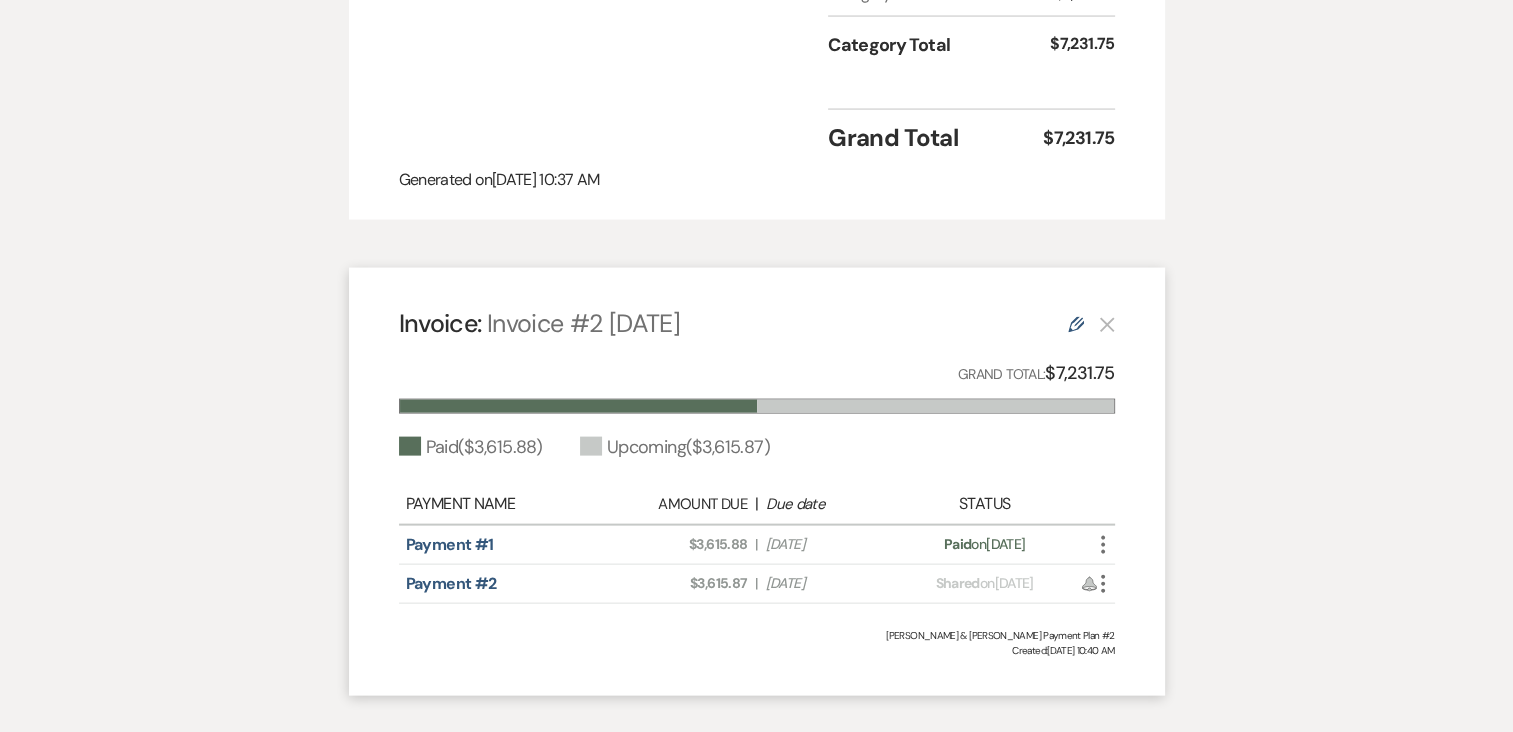 scroll, scrollTop: 4200, scrollLeft: 0, axis: vertical 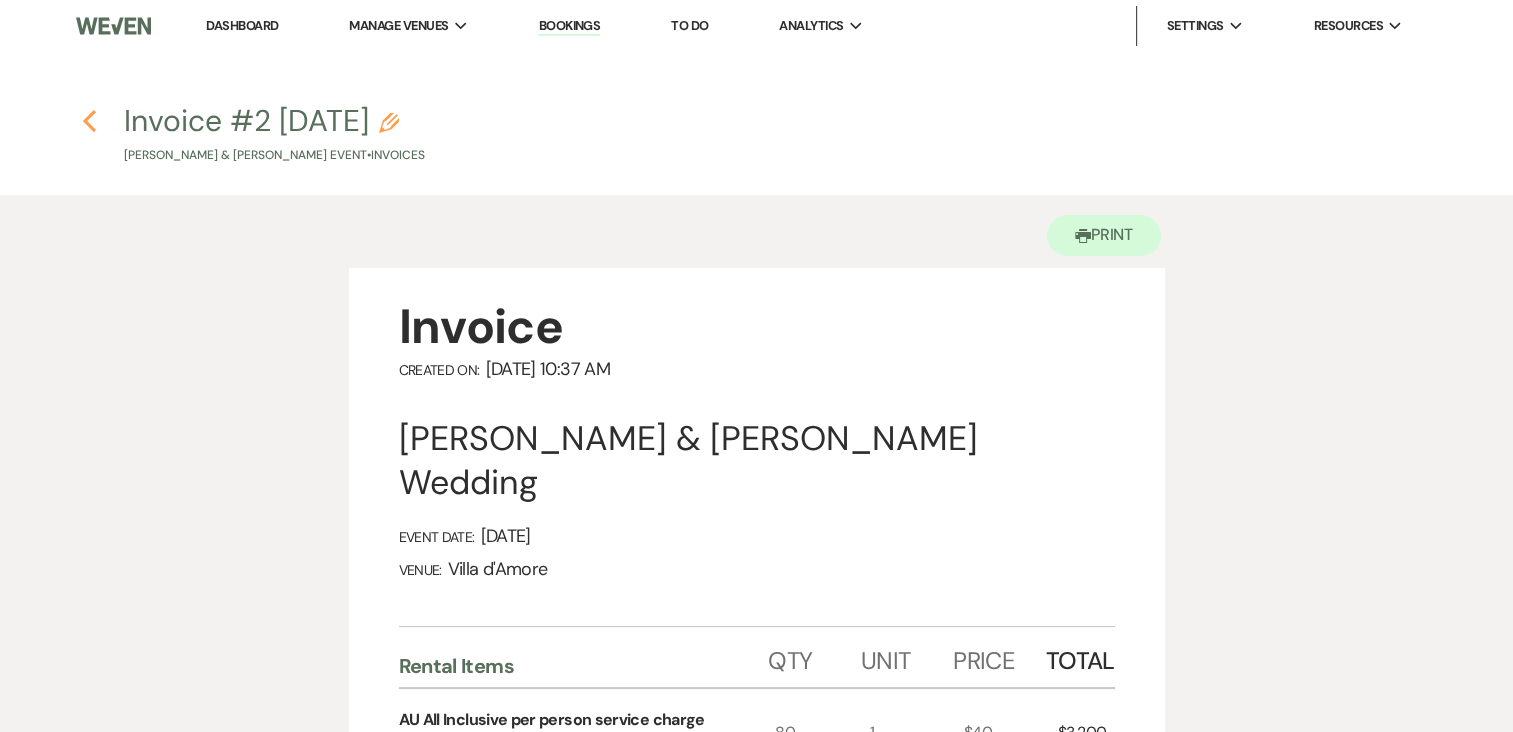 click on "Previous" 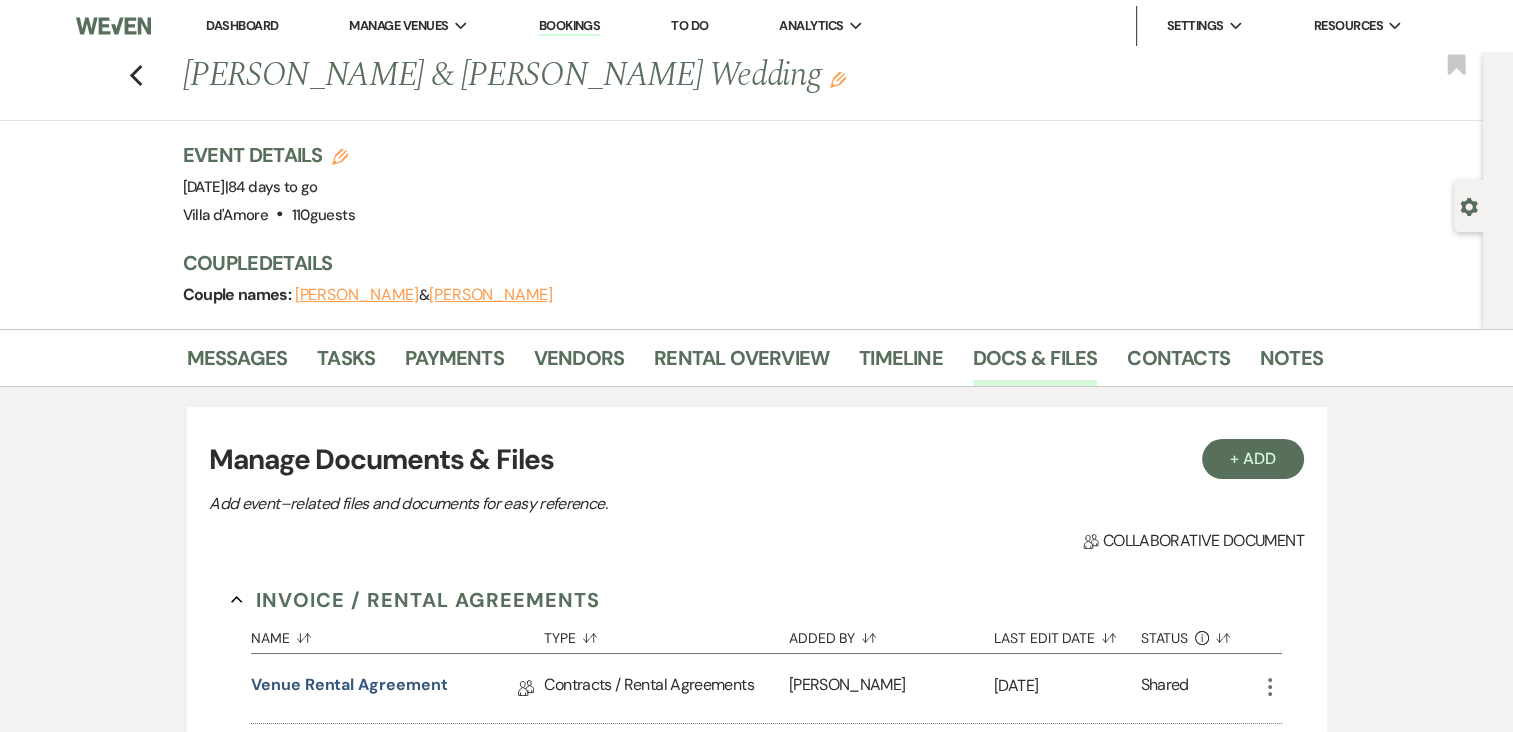 scroll, scrollTop: 400, scrollLeft: 0, axis: vertical 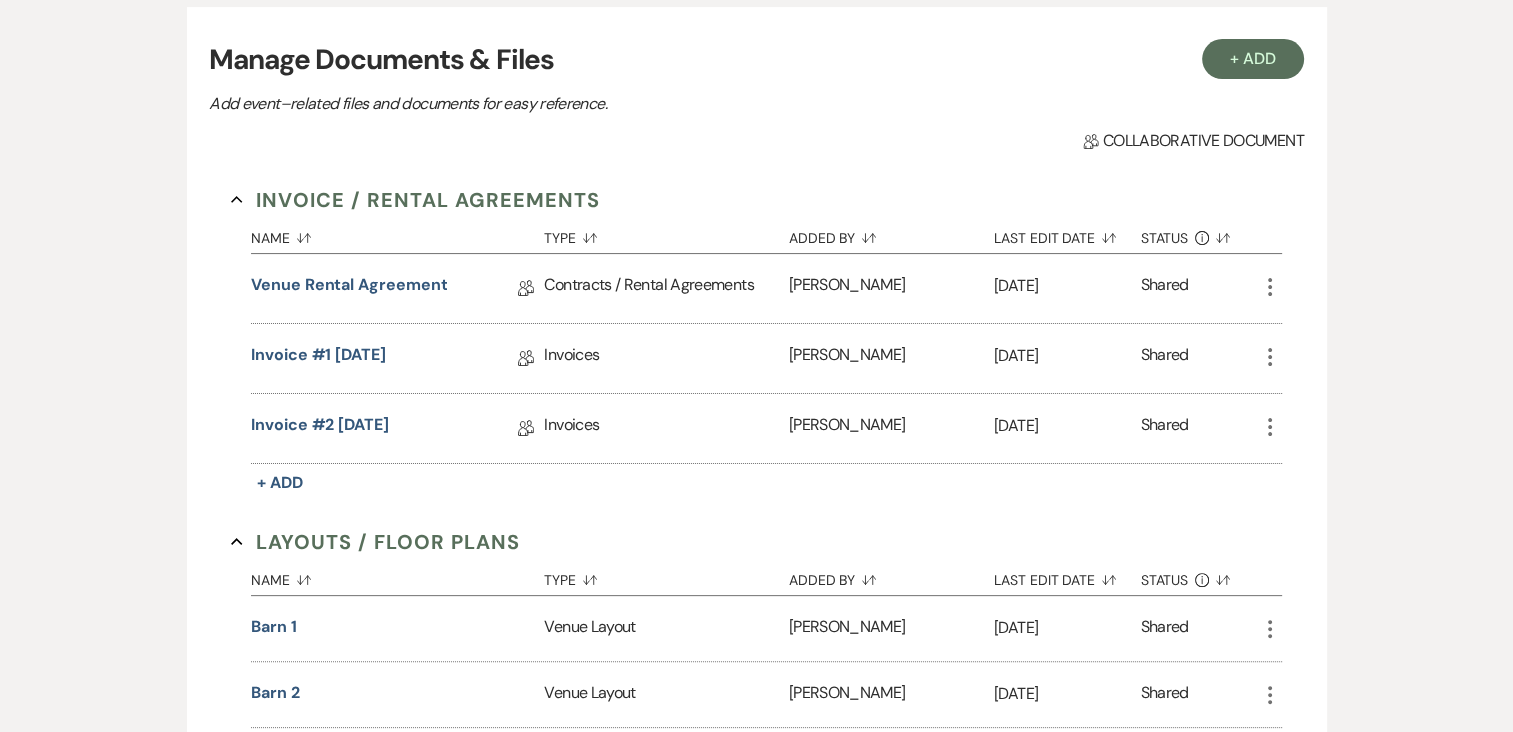 click on "Contracts / Rental Agreements" at bounding box center [666, 288] 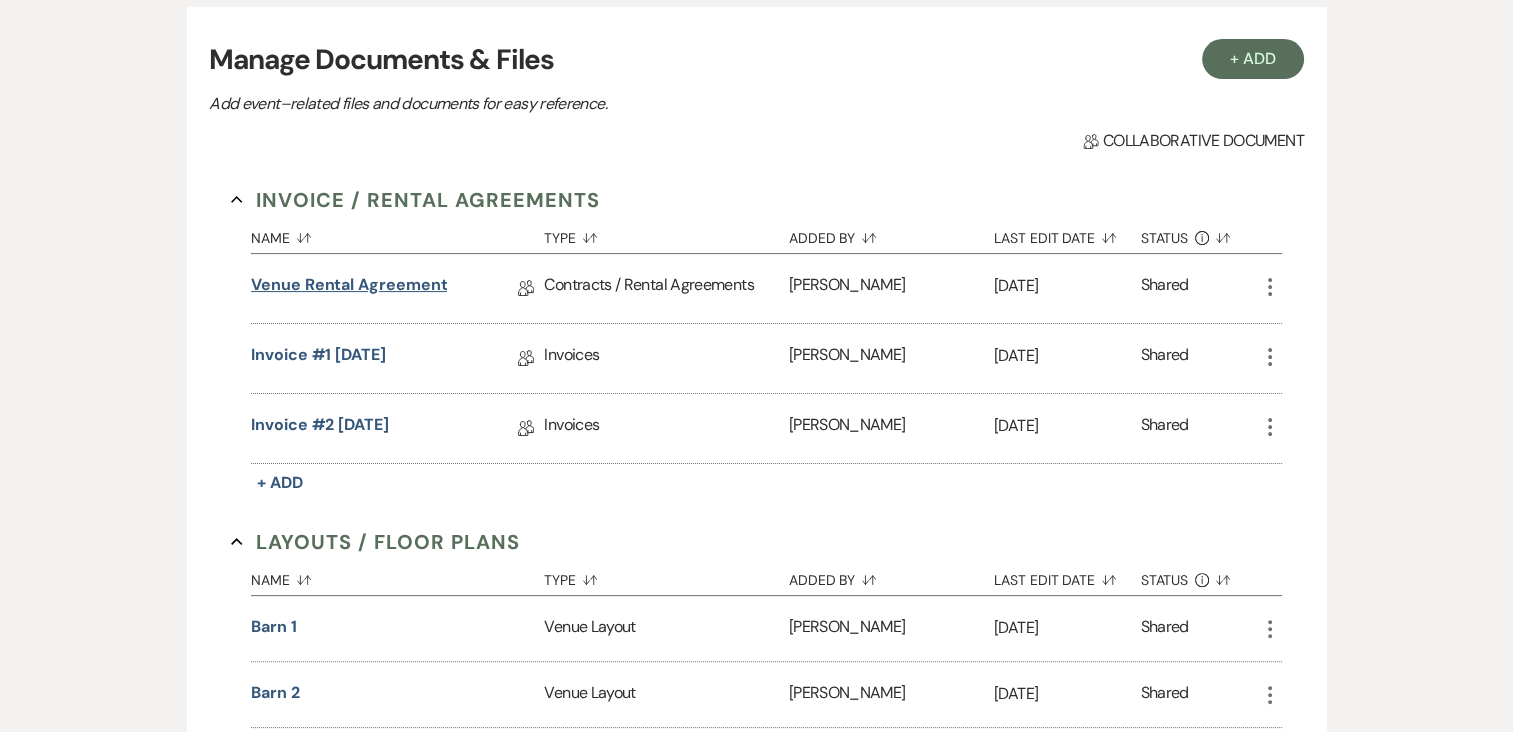 click on "Venue Rental Agreement" at bounding box center (349, 288) 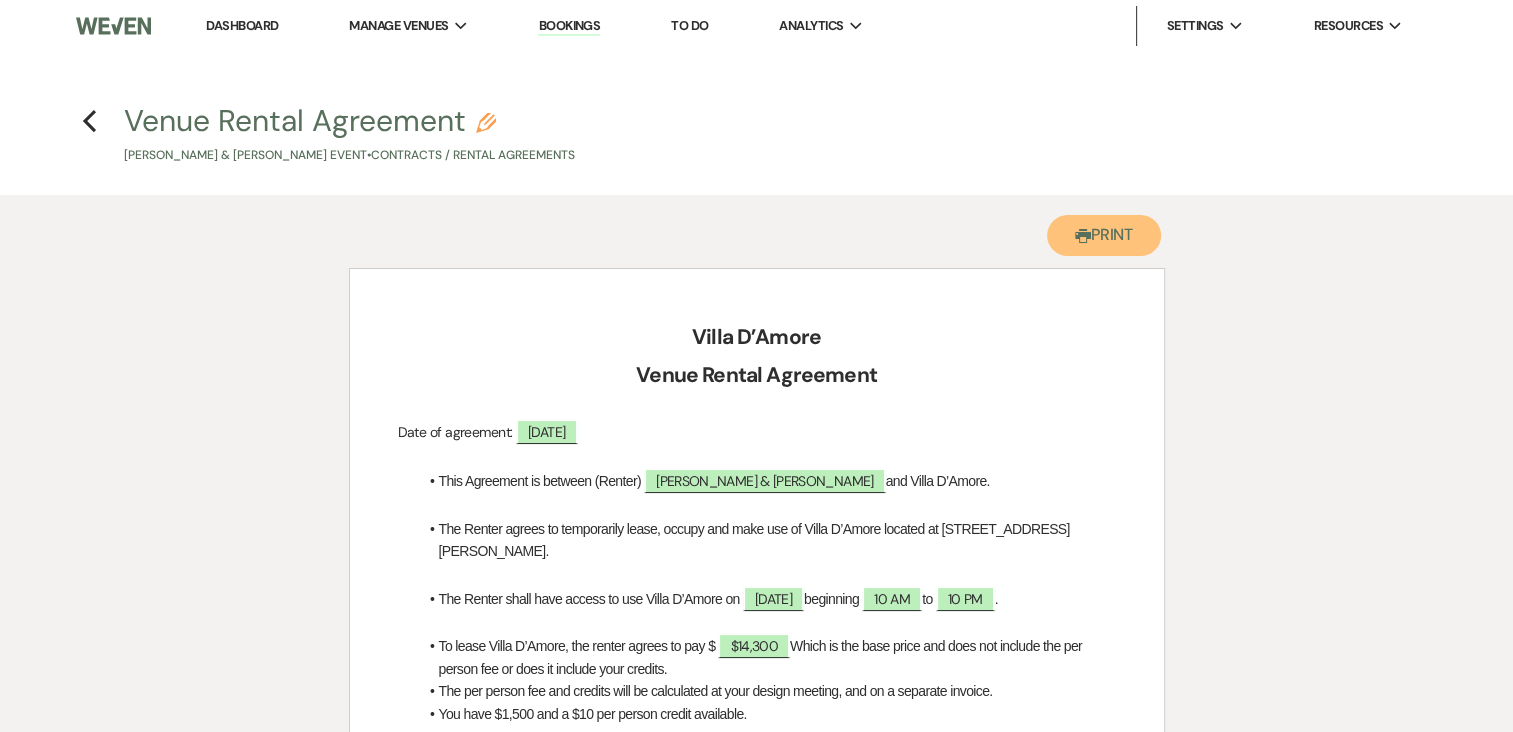 click on "Printer  Print" at bounding box center [1104, 235] 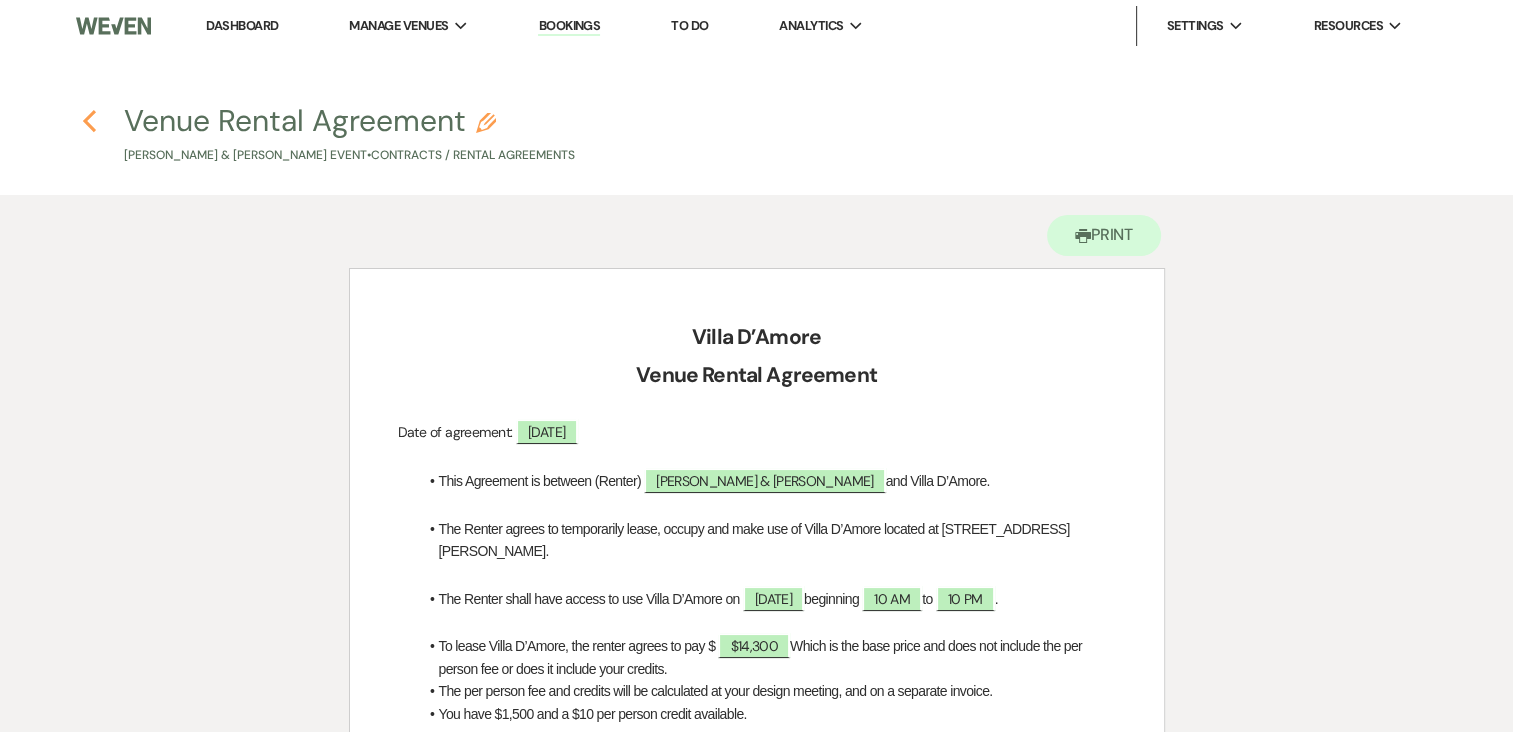 click on "Previous" 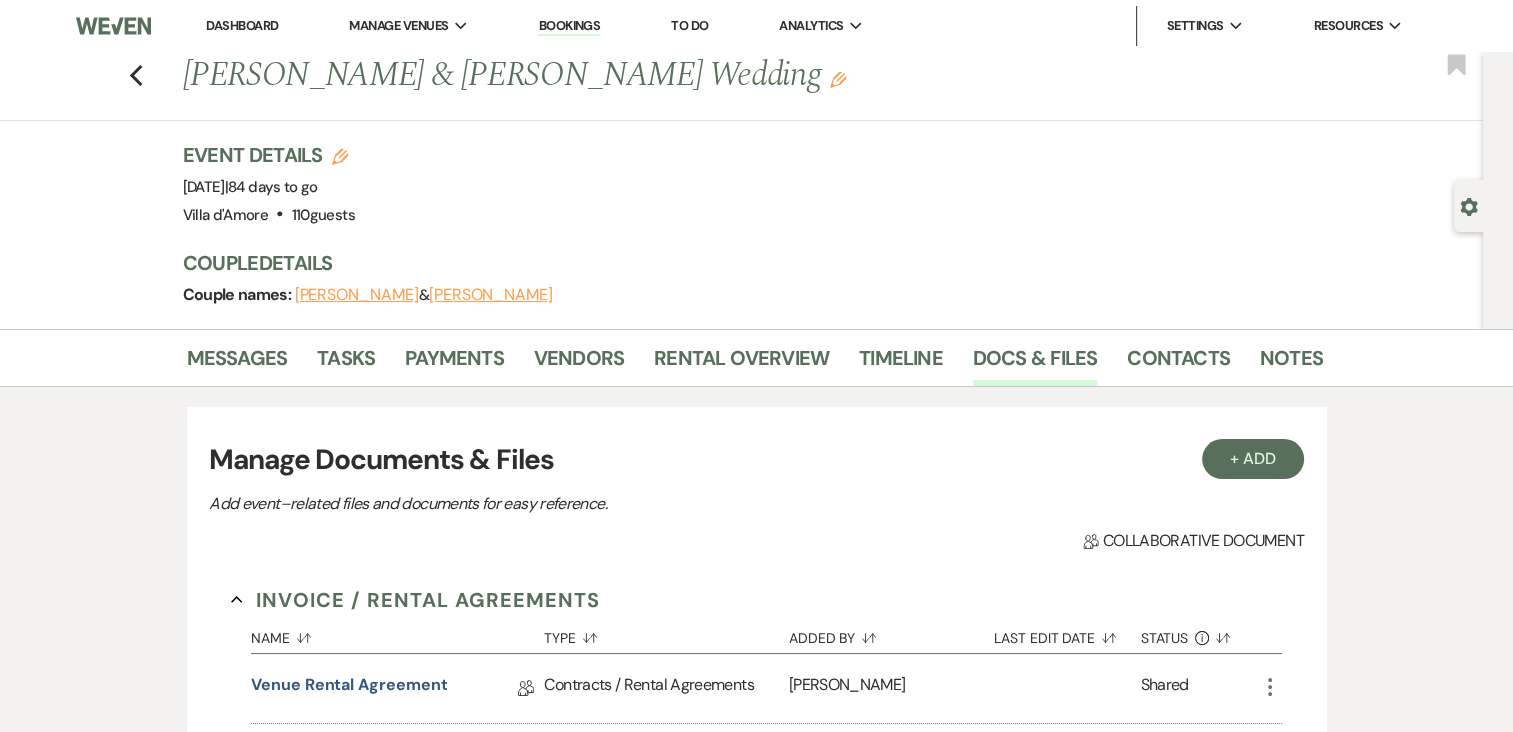 scroll, scrollTop: 400, scrollLeft: 0, axis: vertical 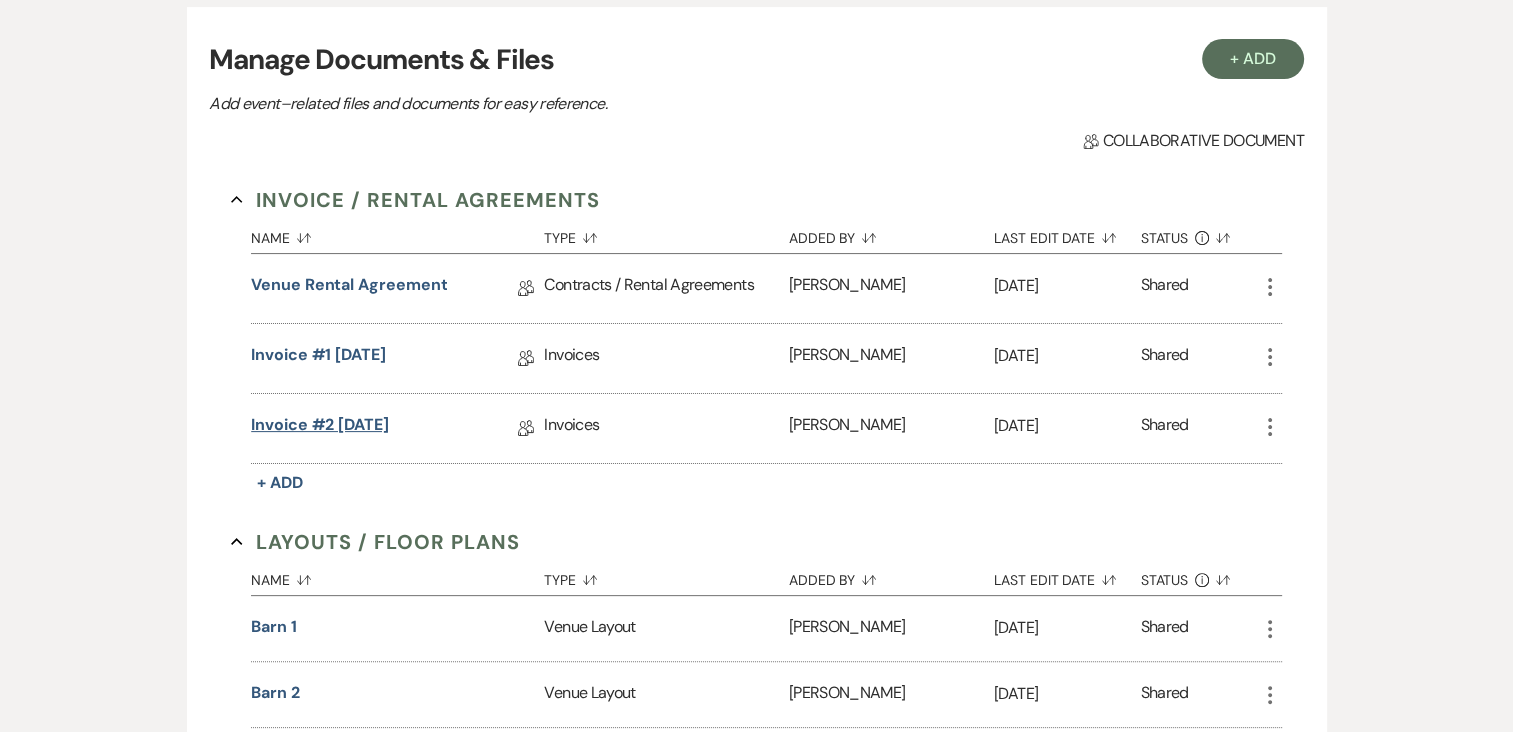 click on "Invoice #2 [DATE]" at bounding box center (320, 428) 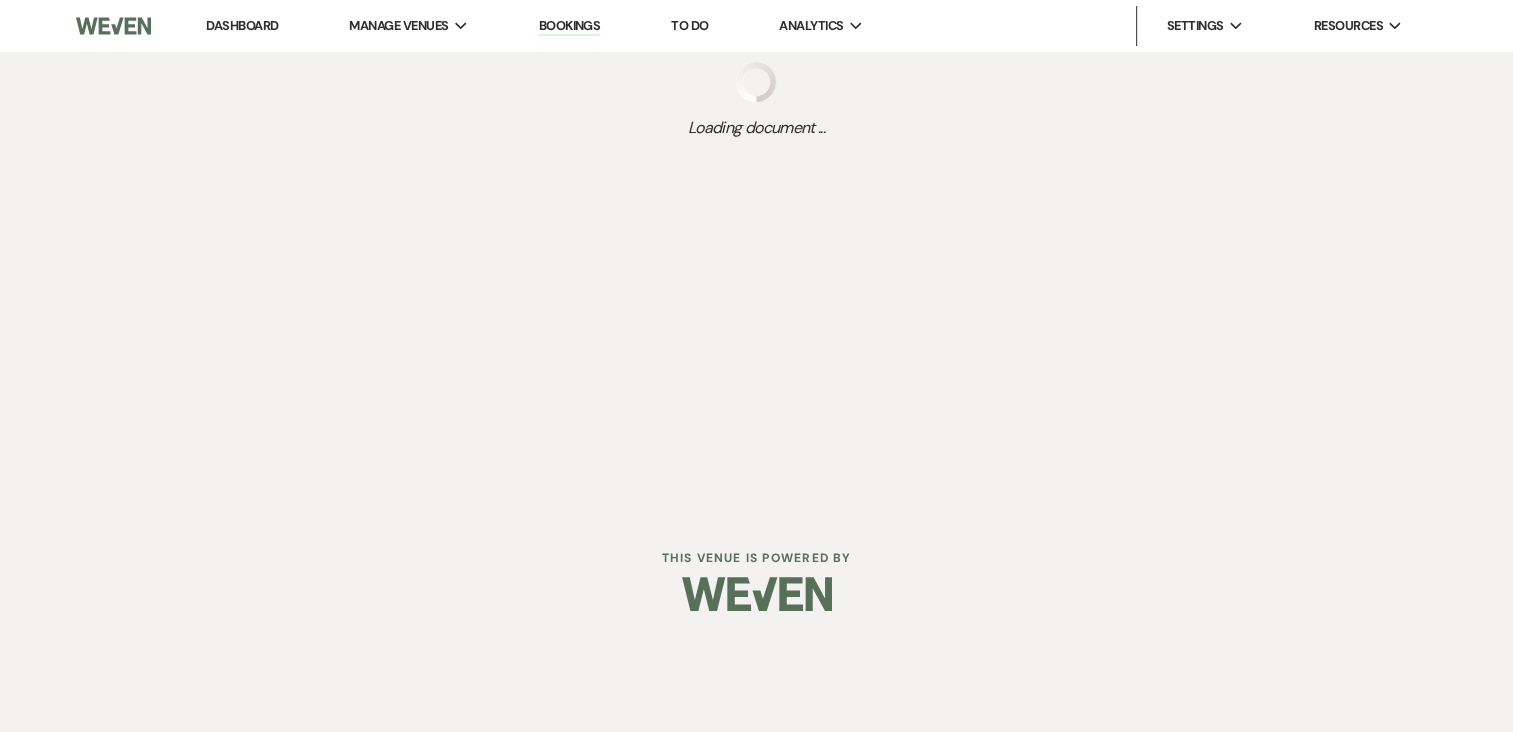 scroll, scrollTop: 0, scrollLeft: 0, axis: both 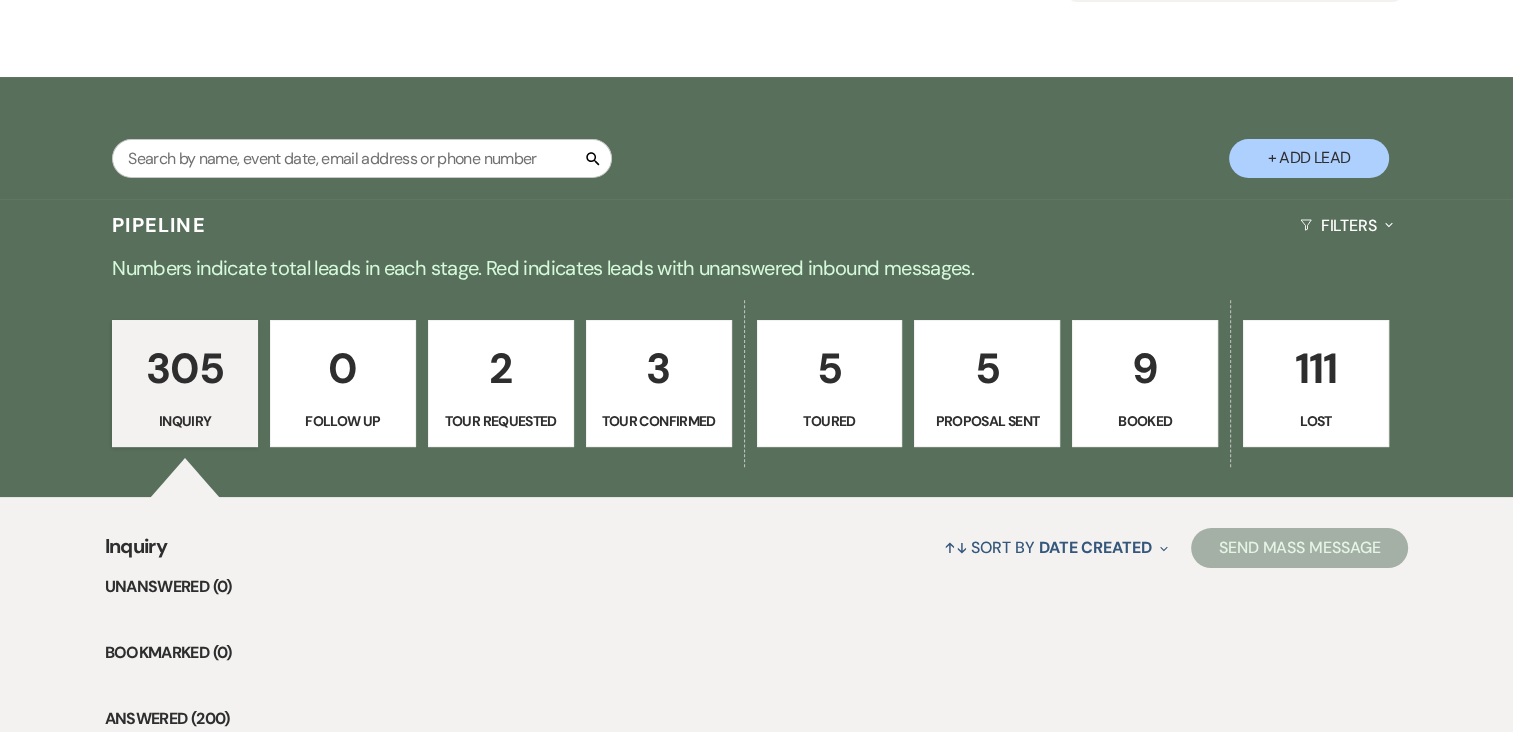 click on "9" at bounding box center (1145, 368) 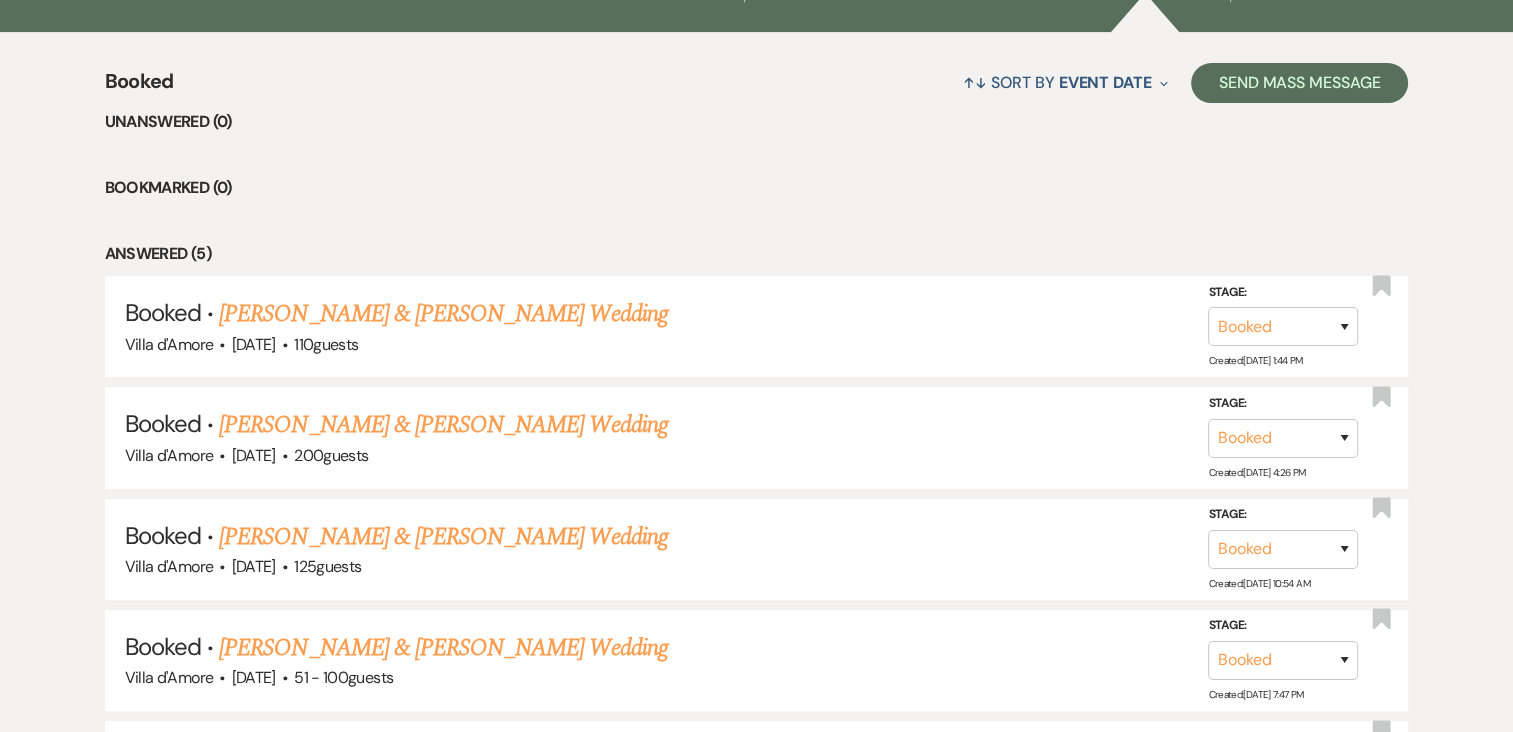 scroll, scrollTop: 722, scrollLeft: 0, axis: vertical 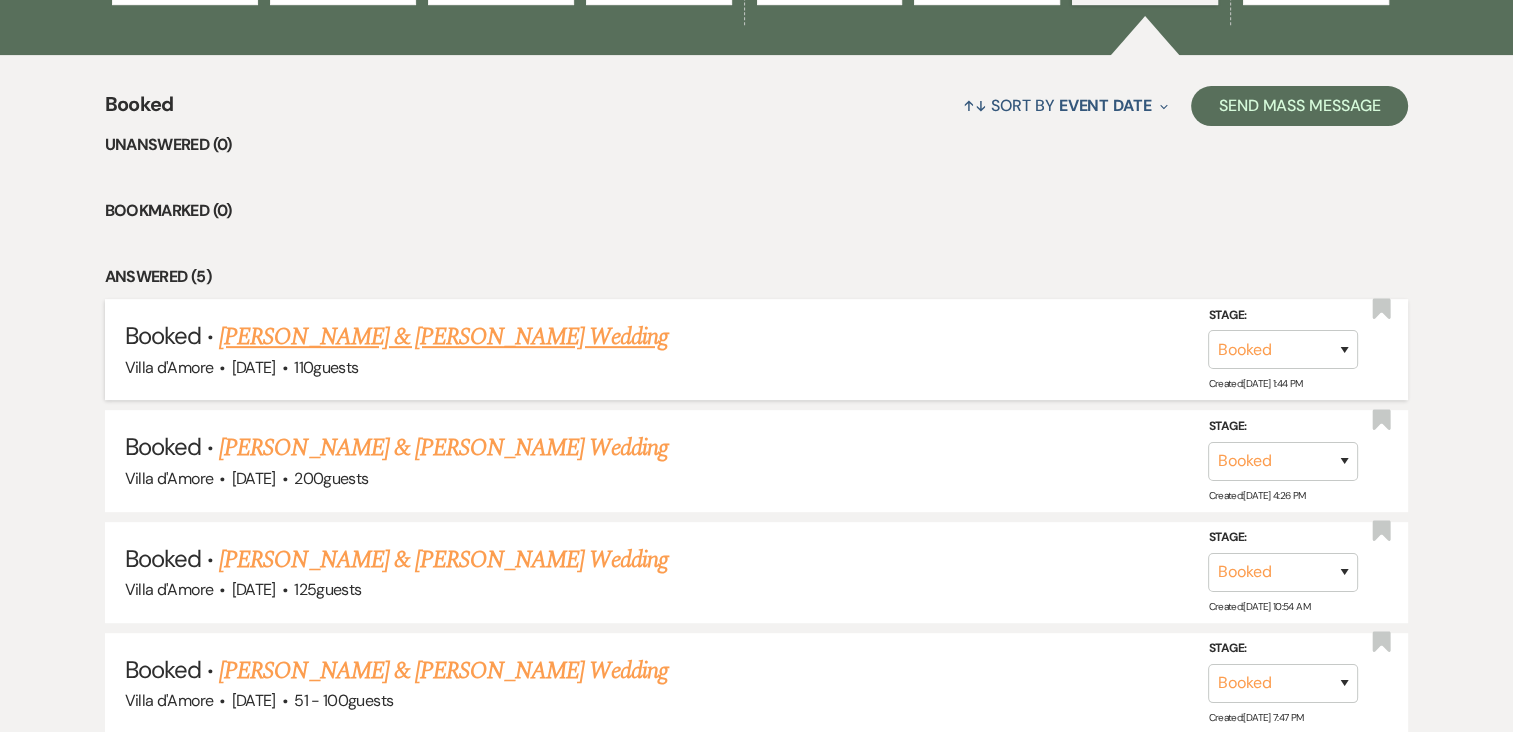 click on "[PERSON_NAME] & [PERSON_NAME] Wedding" at bounding box center [443, 337] 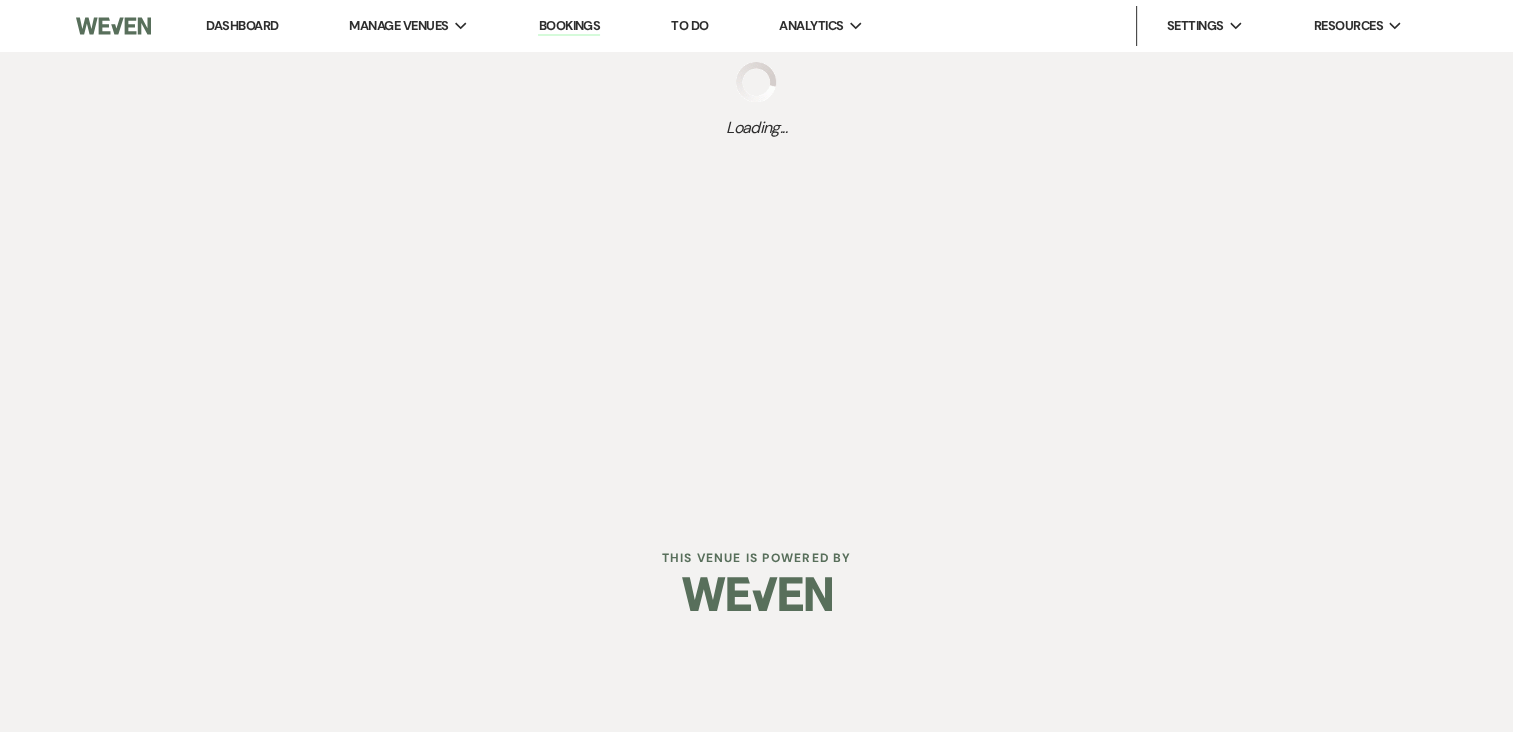 scroll, scrollTop: 0, scrollLeft: 0, axis: both 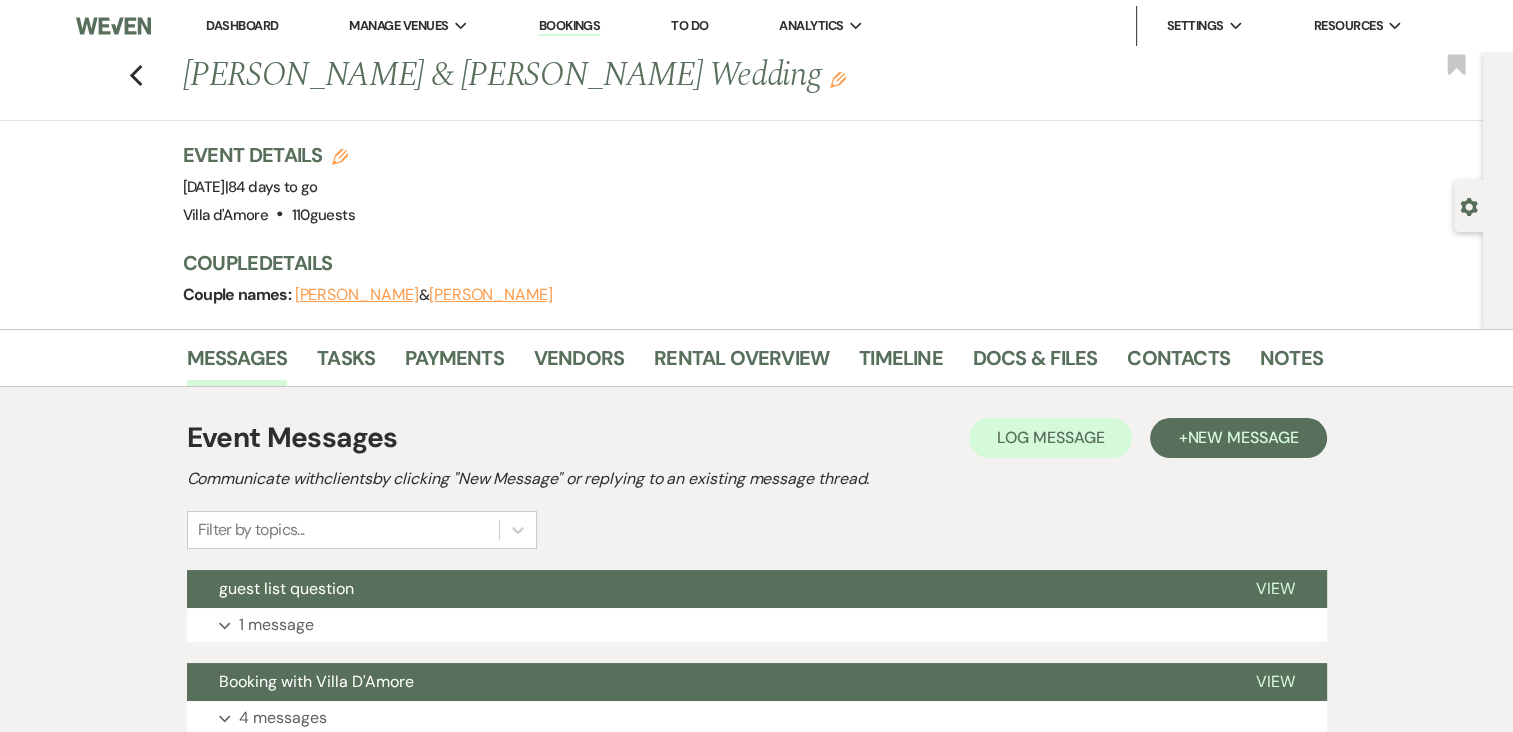 click 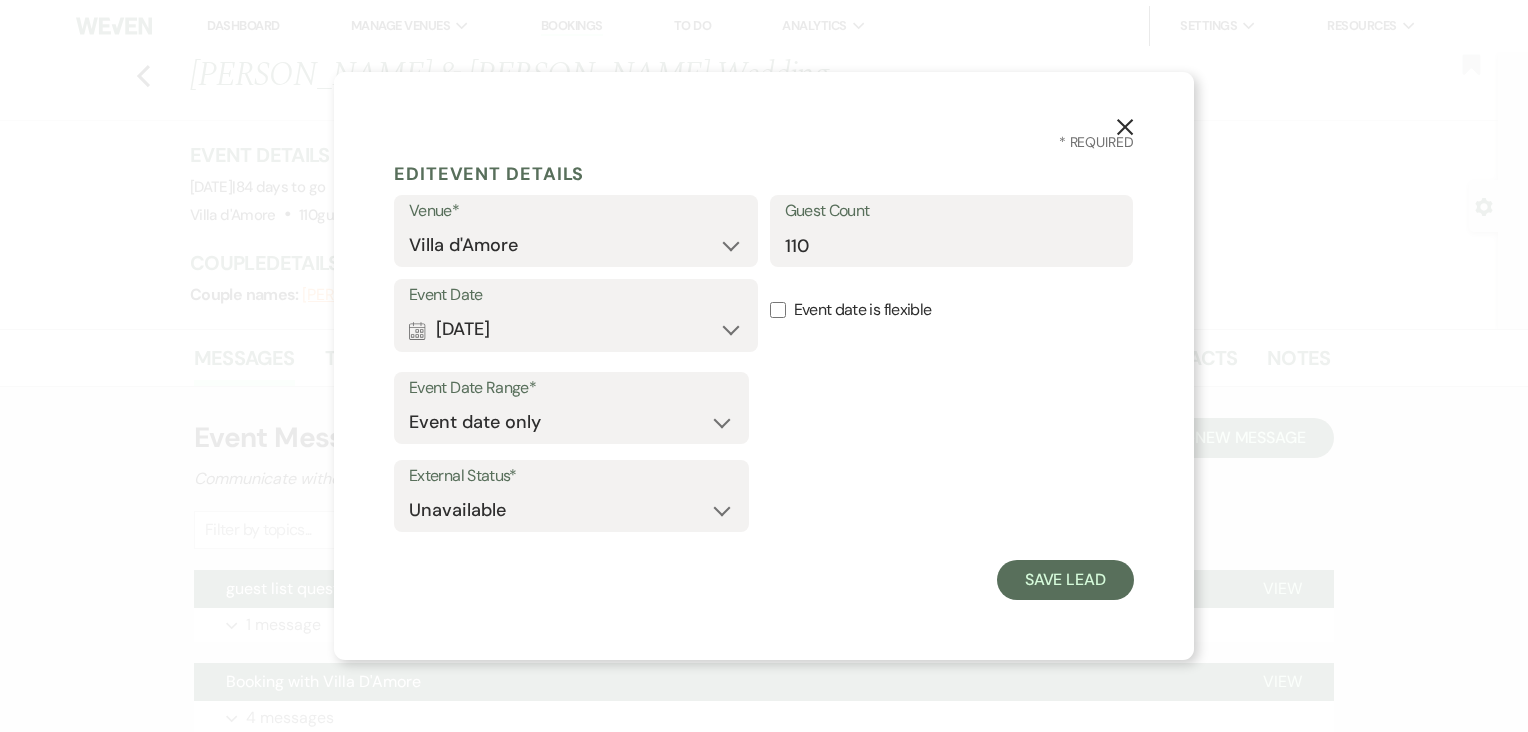 click 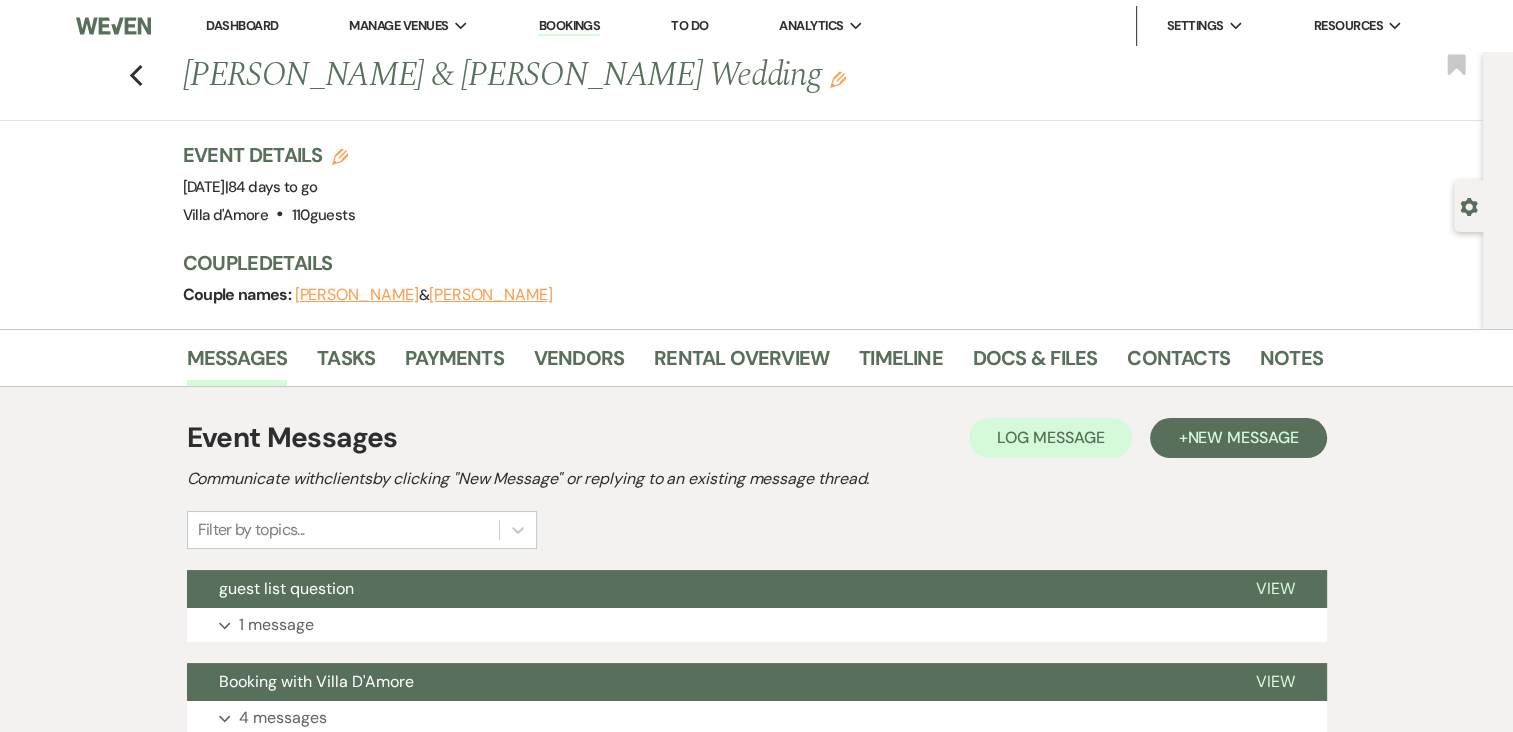 click 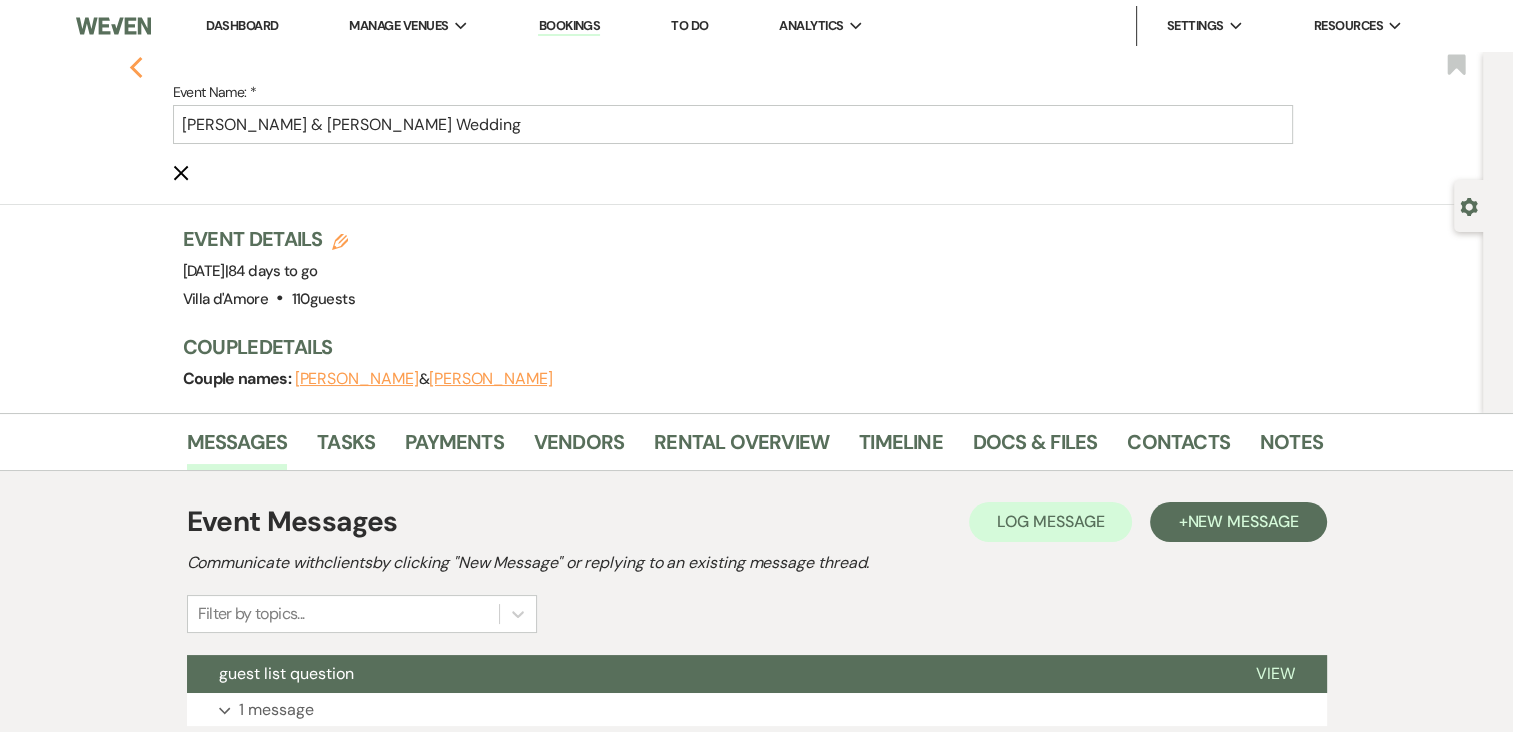 click 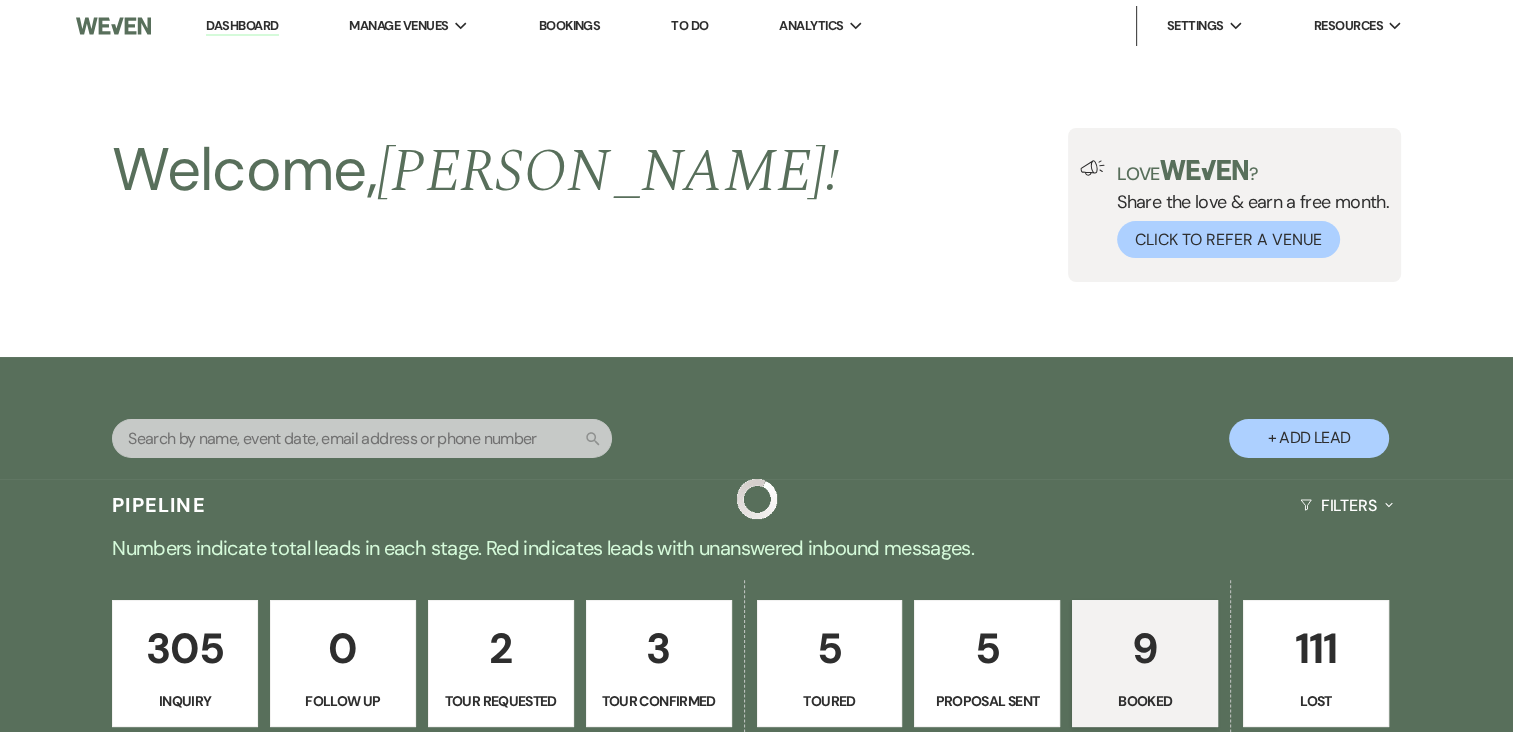 scroll, scrollTop: 722, scrollLeft: 0, axis: vertical 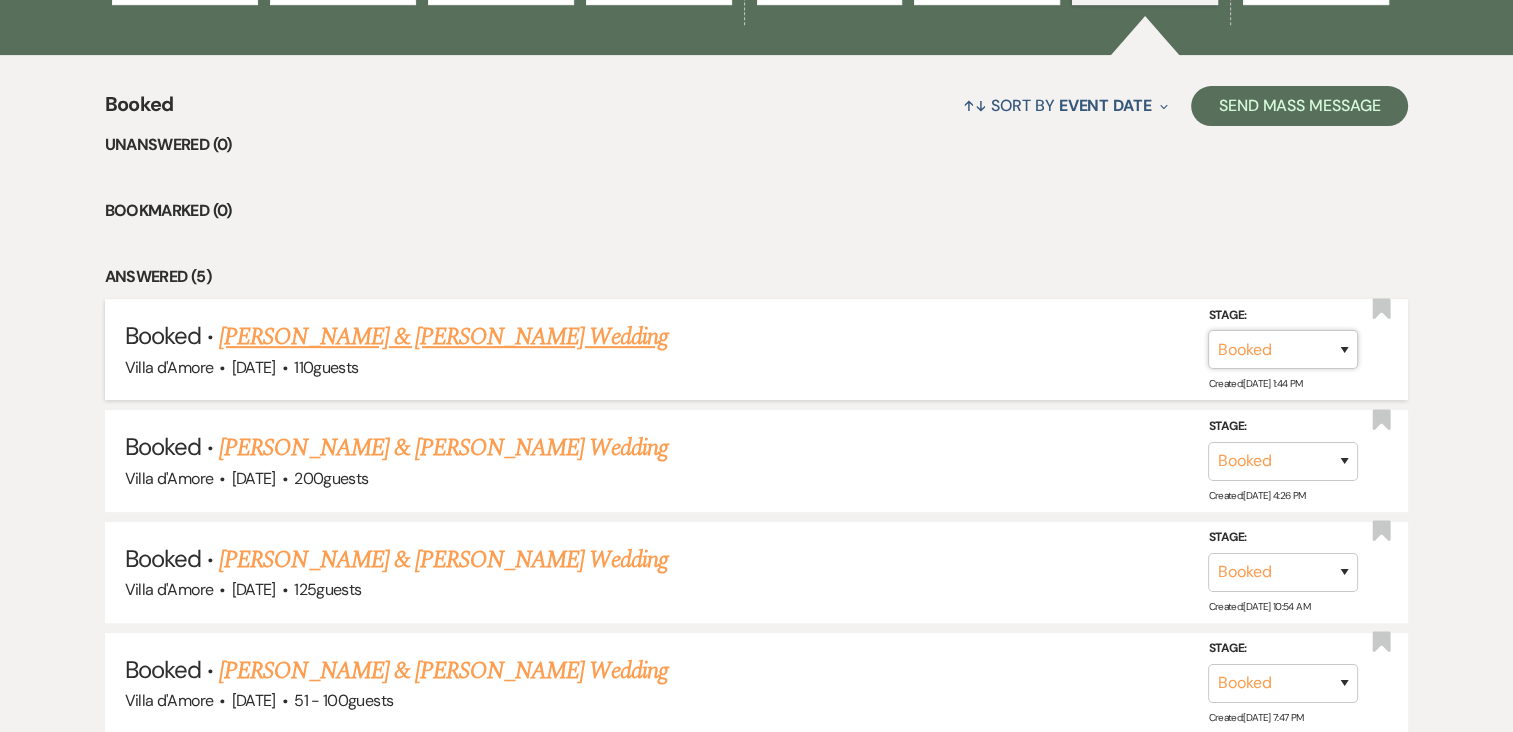 click on "Booked Lost" at bounding box center (1283, 349) 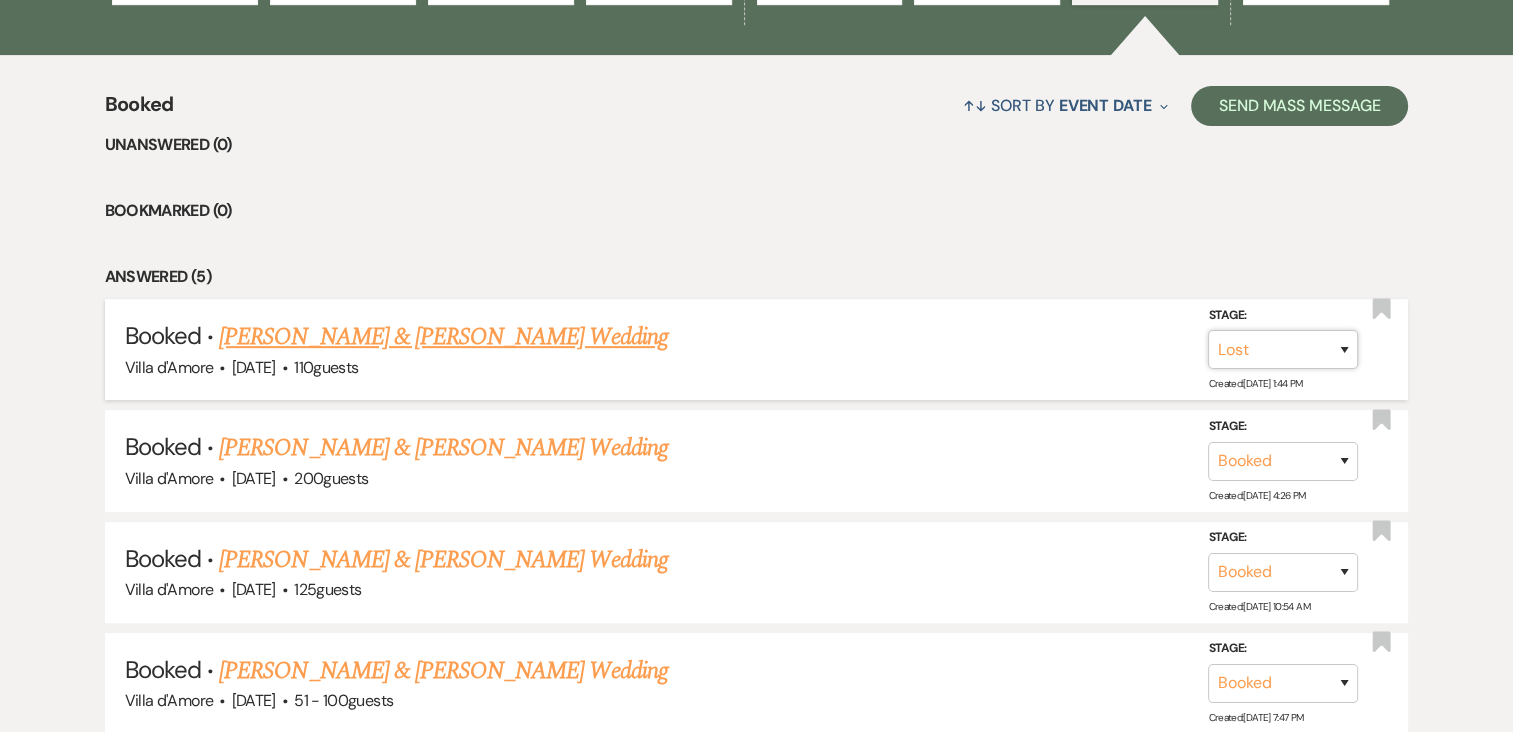 click on "Booked Lost" at bounding box center [1283, 349] 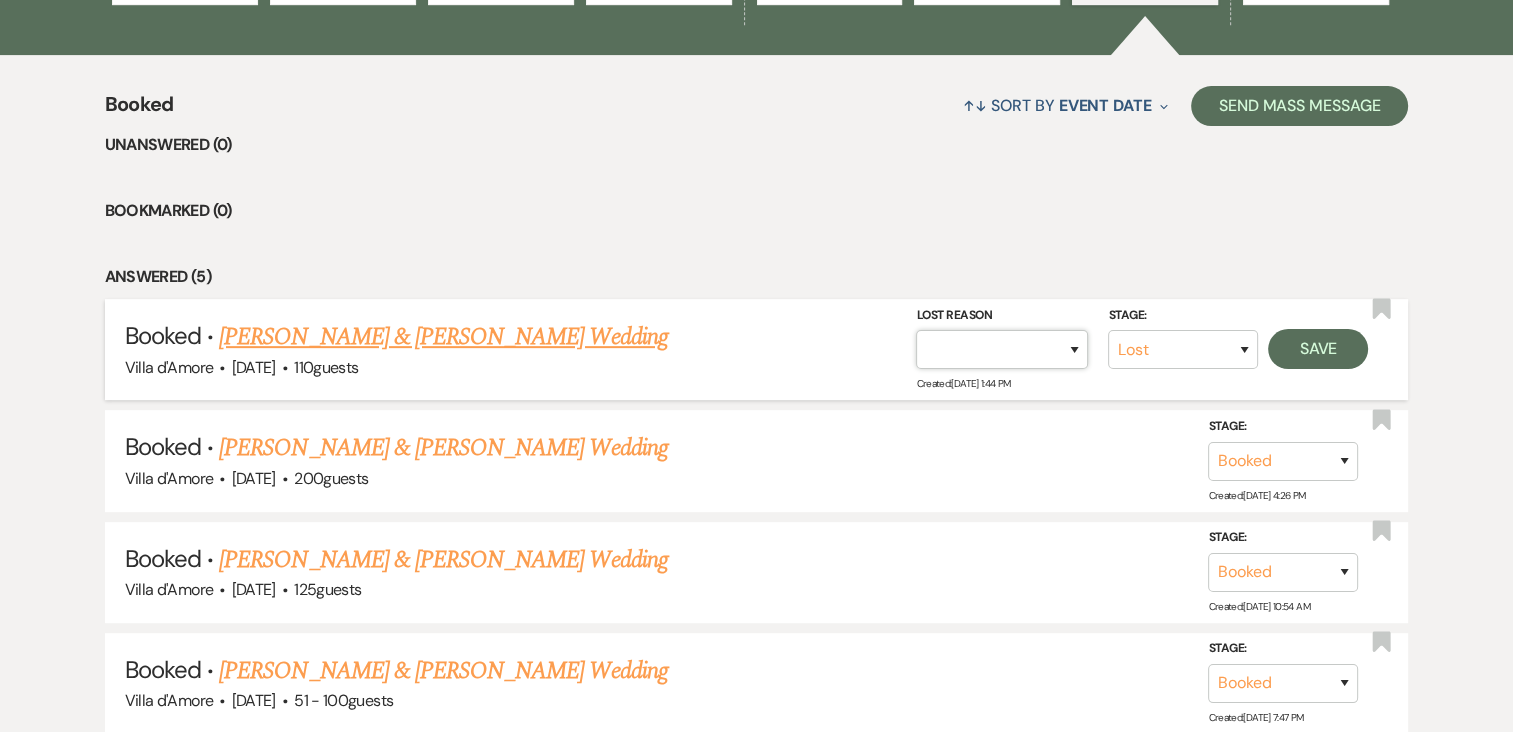 click on "Booked Elsewhere Budget Date Unavailable No Response Not a Good Match Capacity Cancelled Duplicate (hidden) Spam (hidden) Other (hidden) Other" at bounding box center (1002, 349) 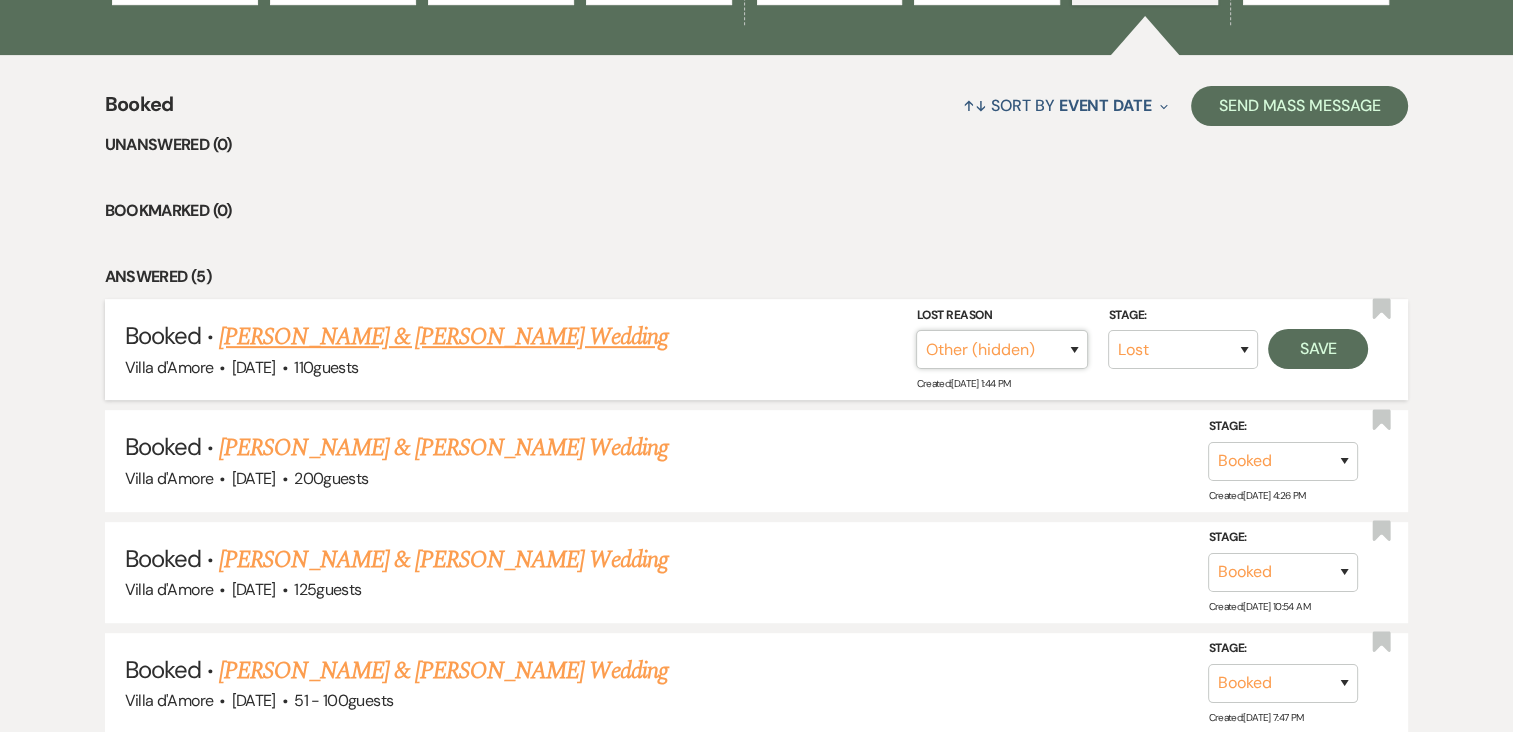 click on "Booked Elsewhere Budget Date Unavailable No Response Not a Good Match Capacity Cancelled Duplicate (hidden) Spam (hidden) Other (hidden) Other" at bounding box center [1002, 349] 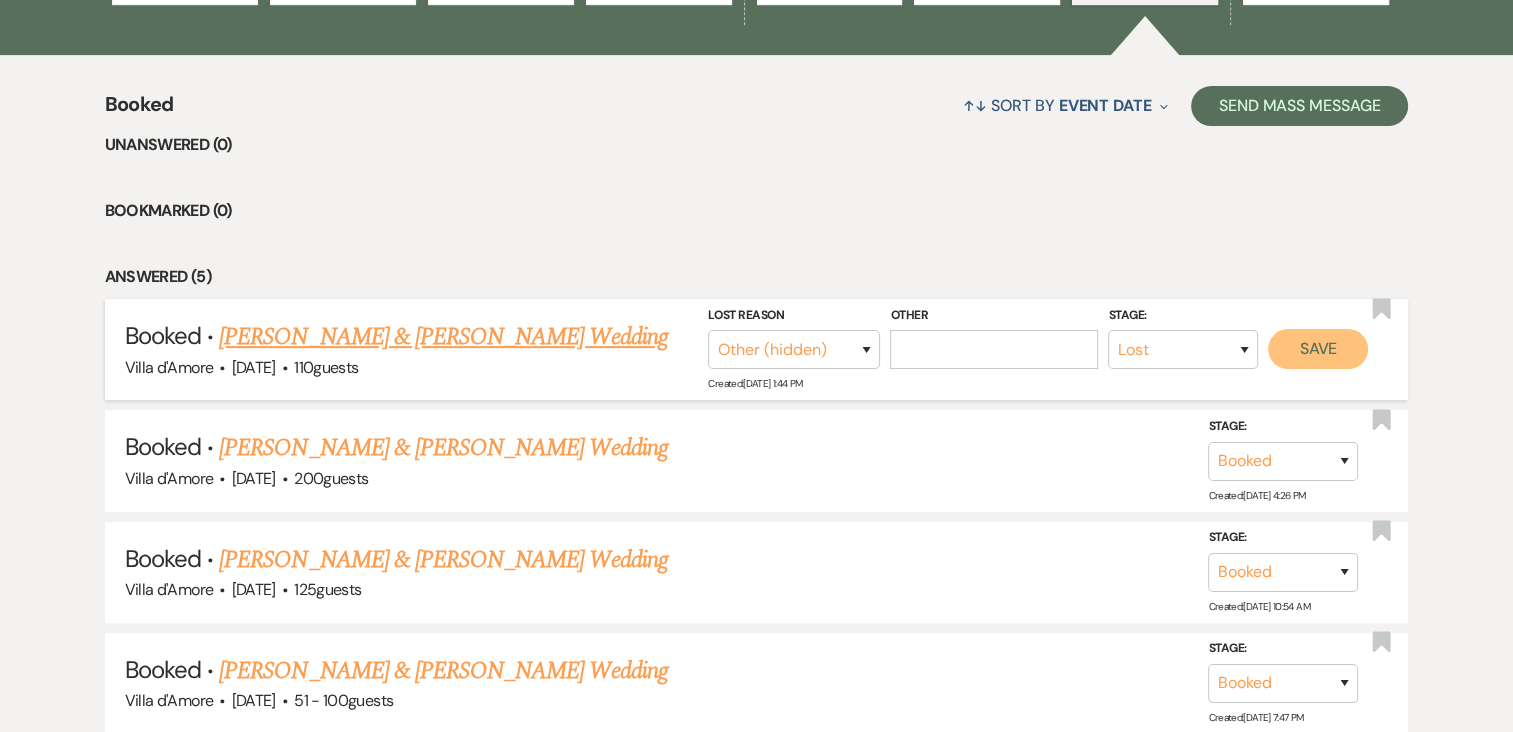 click on "Save" at bounding box center [1318, 349] 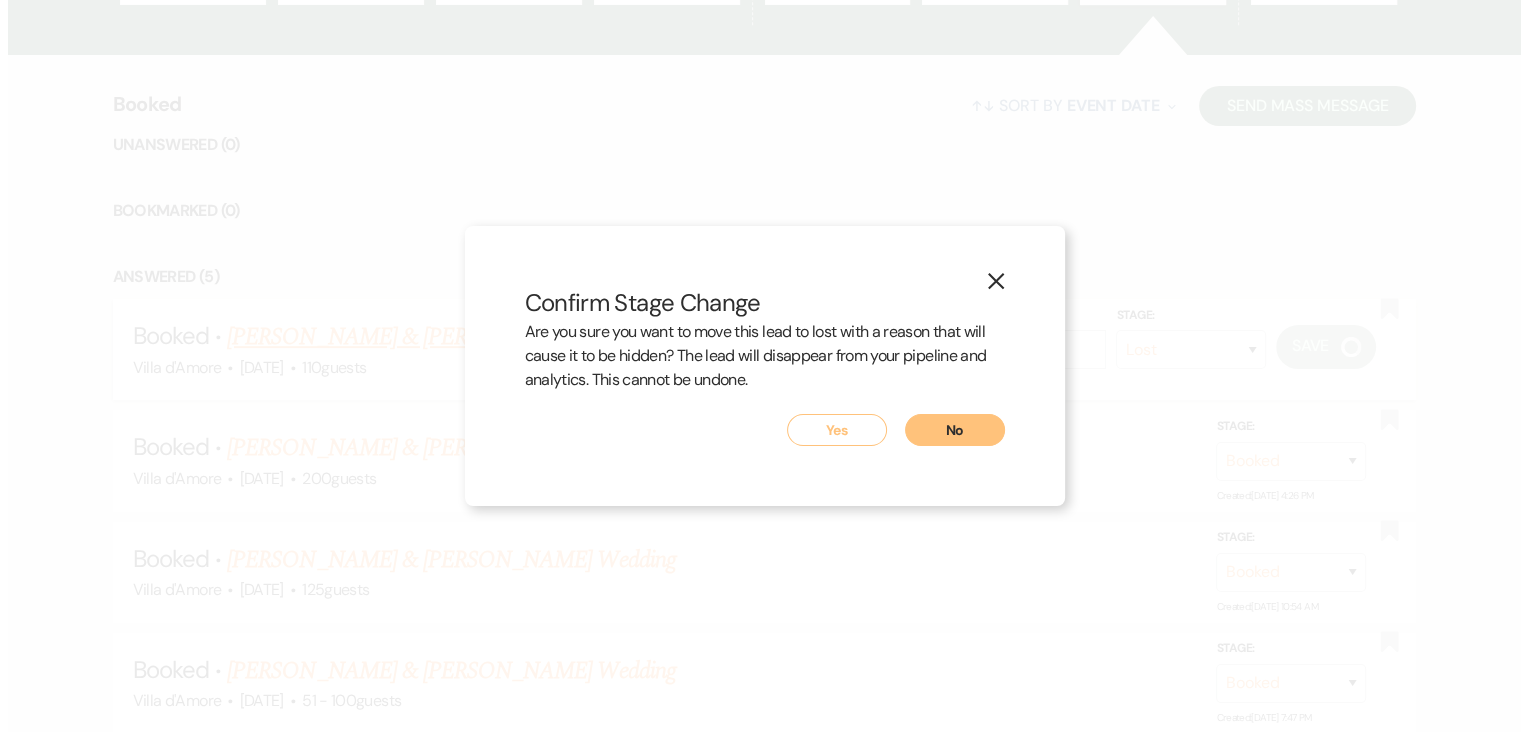 scroll, scrollTop: 723, scrollLeft: 0, axis: vertical 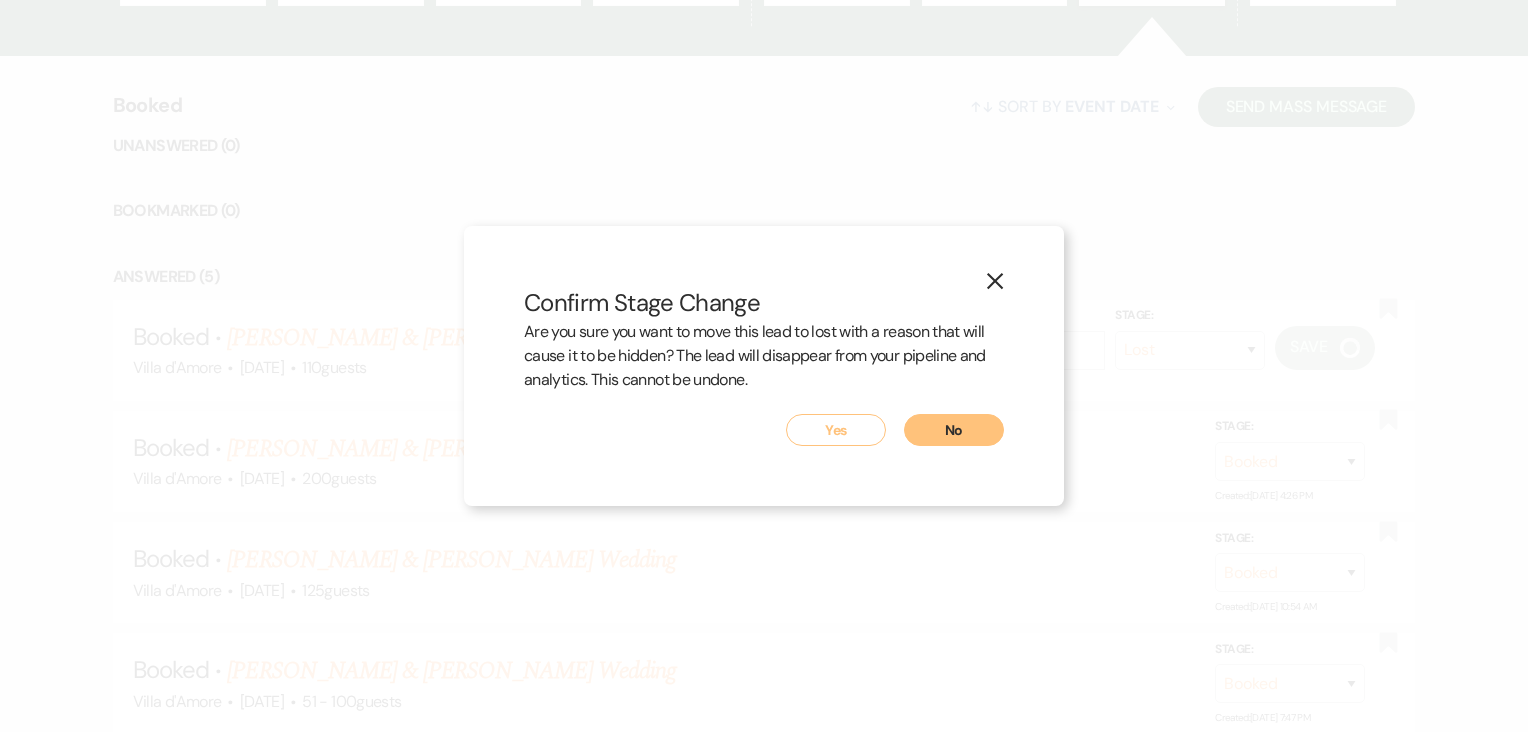 click on "Yes" at bounding box center (836, 430) 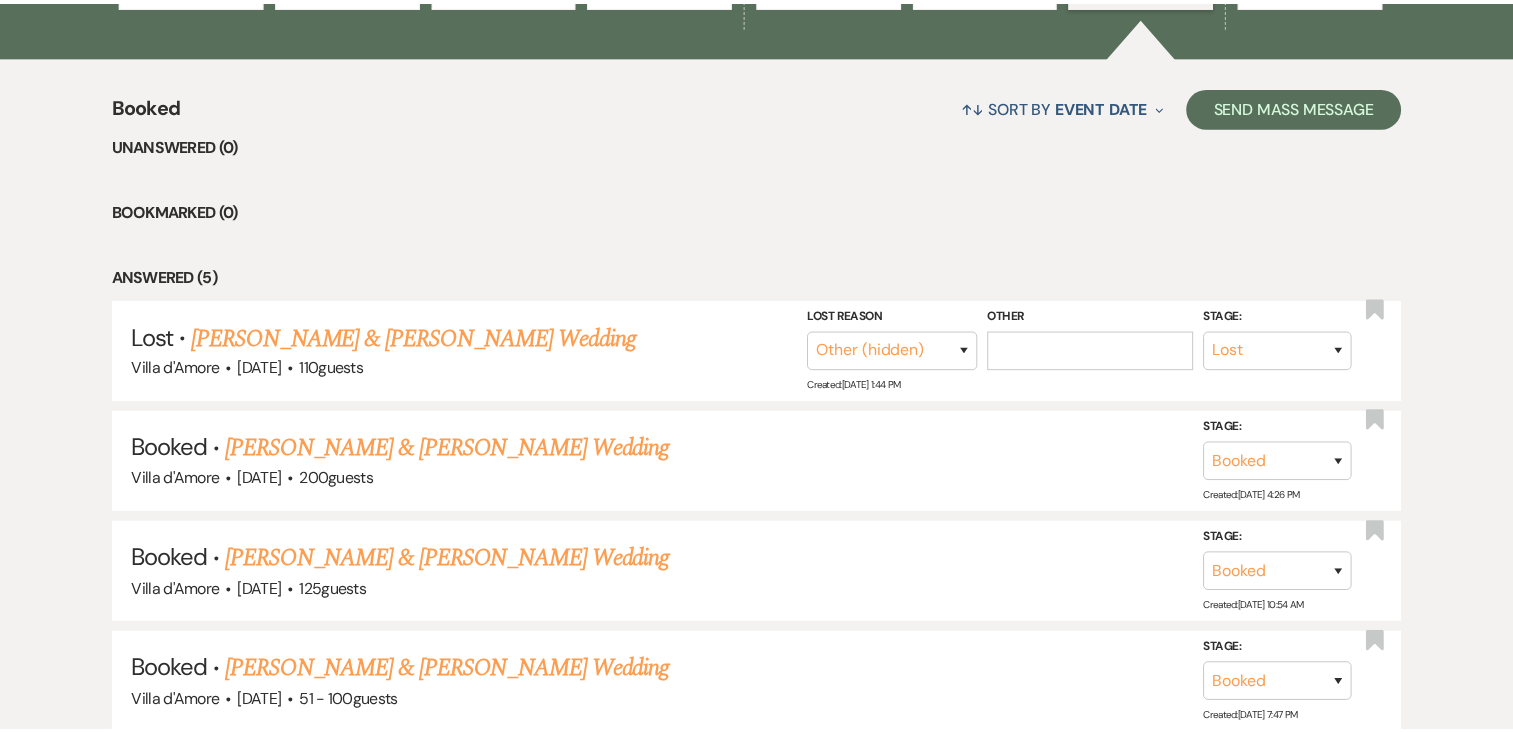scroll, scrollTop: 722, scrollLeft: 0, axis: vertical 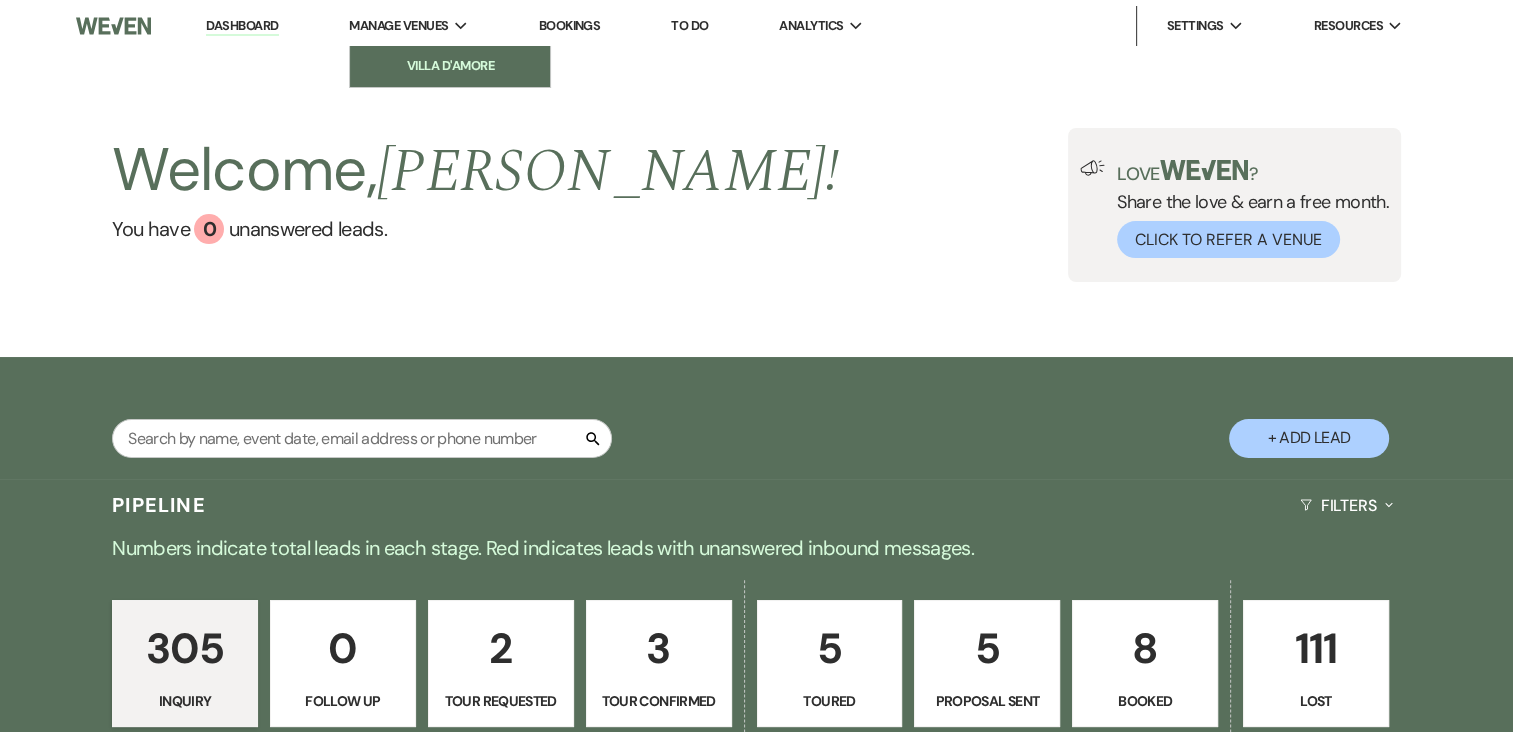 click on "Villa d'Amore" at bounding box center [450, 66] 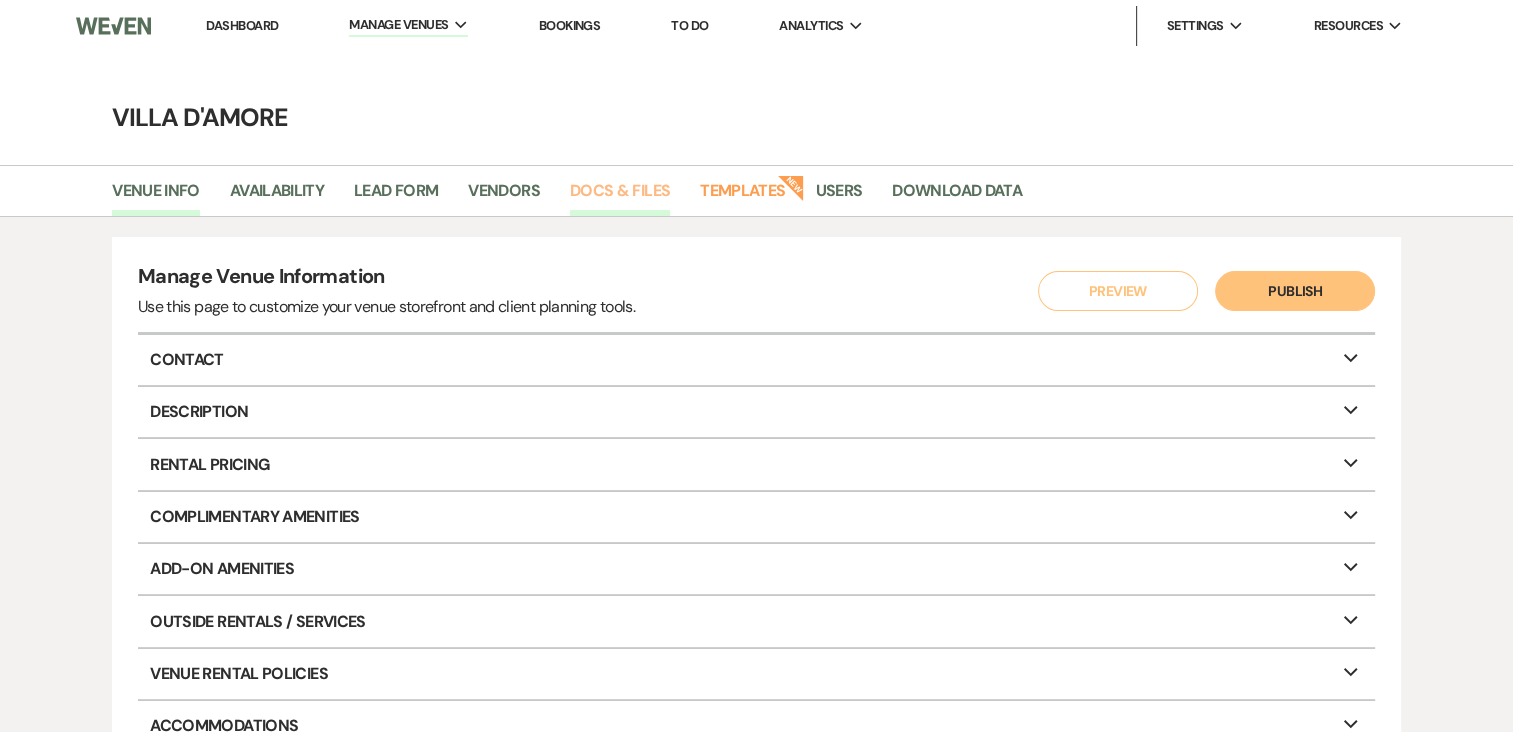 click on "Docs & Files" at bounding box center [620, 197] 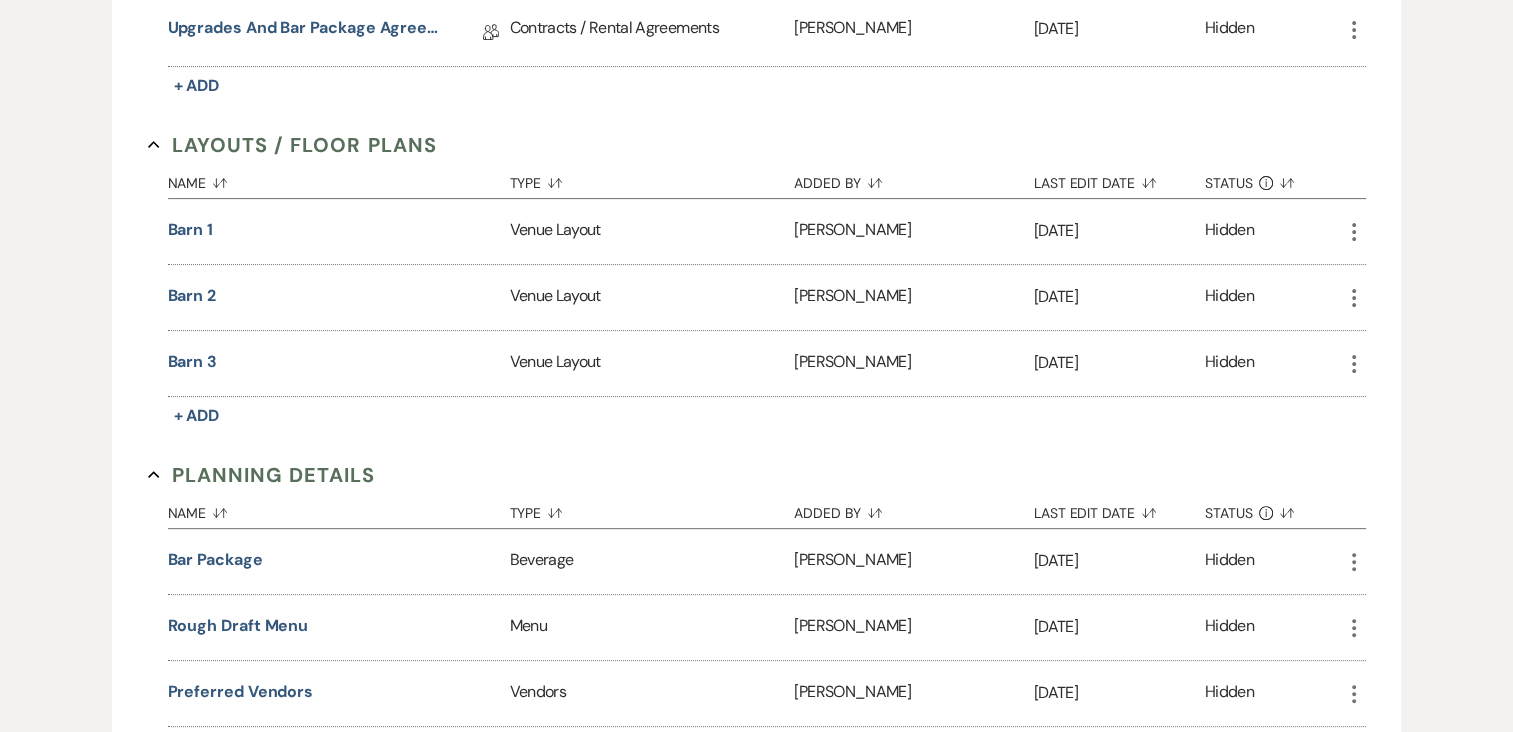 scroll, scrollTop: 600, scrollLeft: 0, axis: vertical 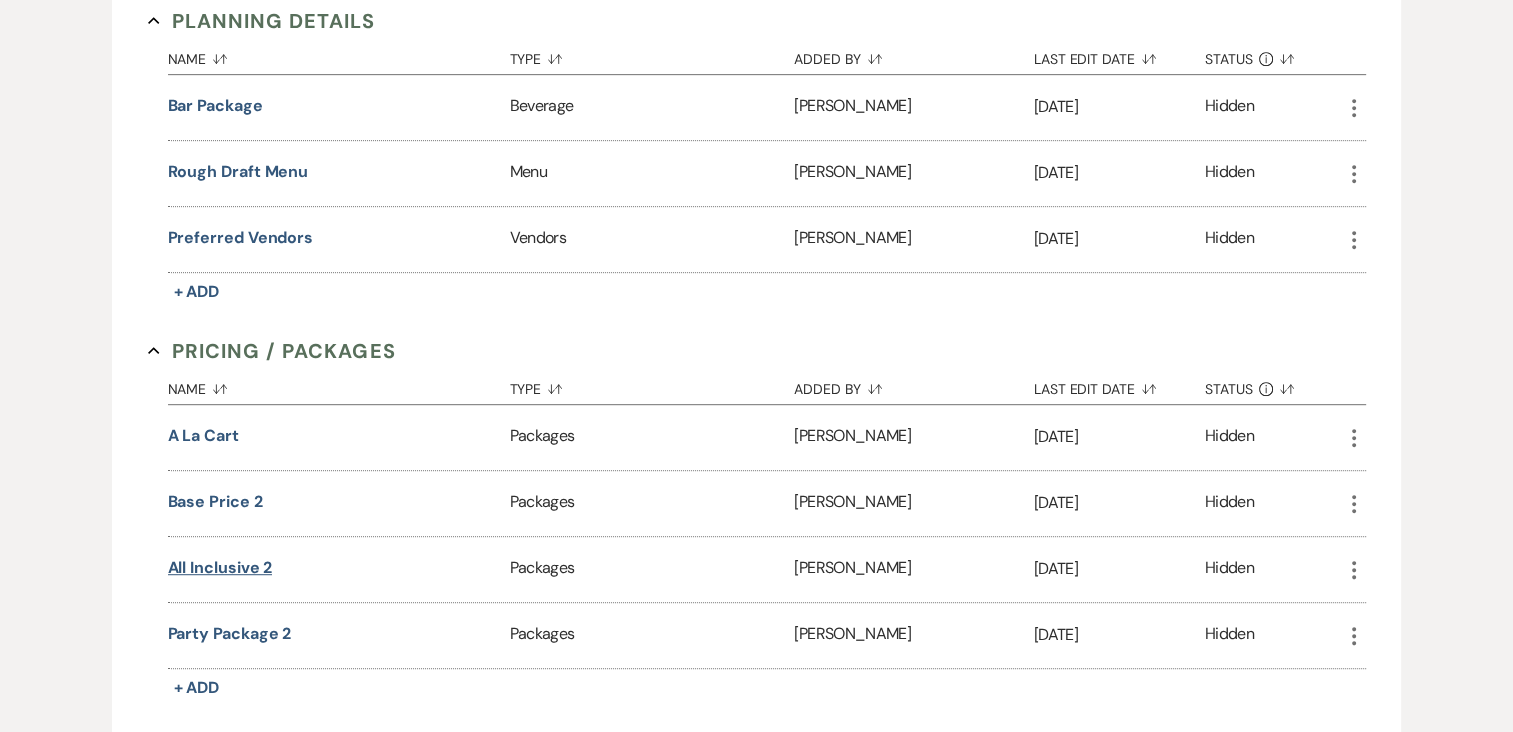 click on "All Inclusive 2" at bounding box center [220, 568] 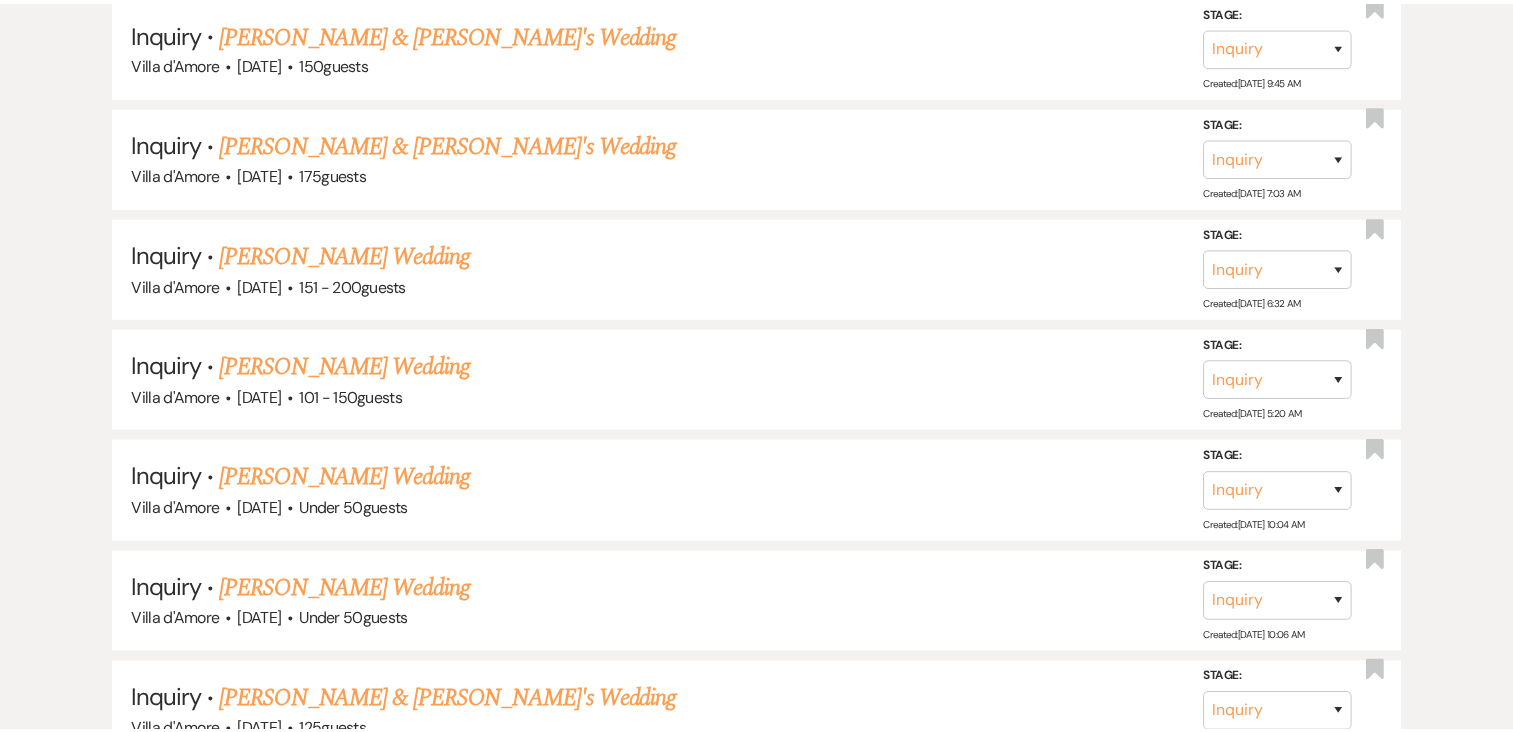 scroll, scrollTop: 0, scrollLeft: 0, axis: both 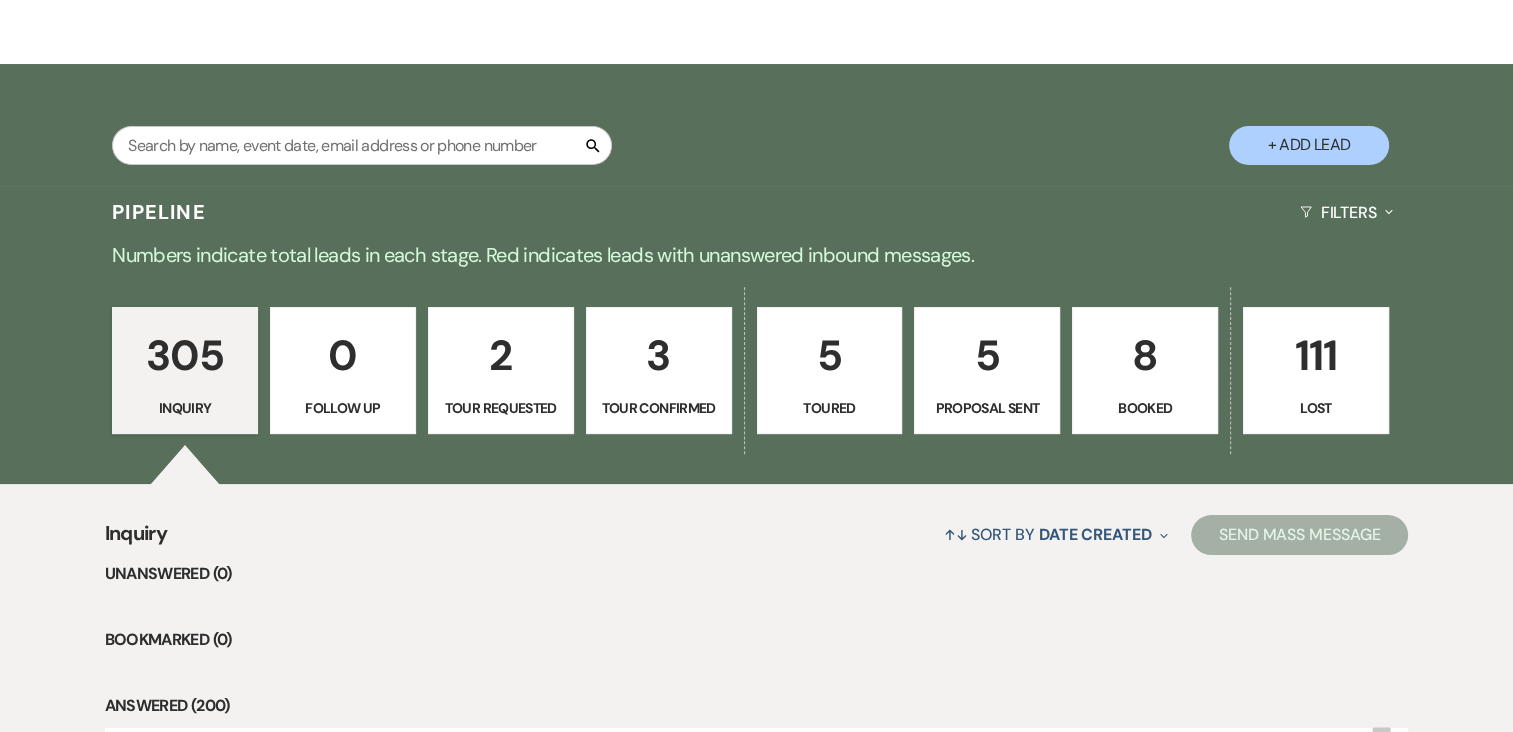 click on "8" at bounding box center (1145, 355) 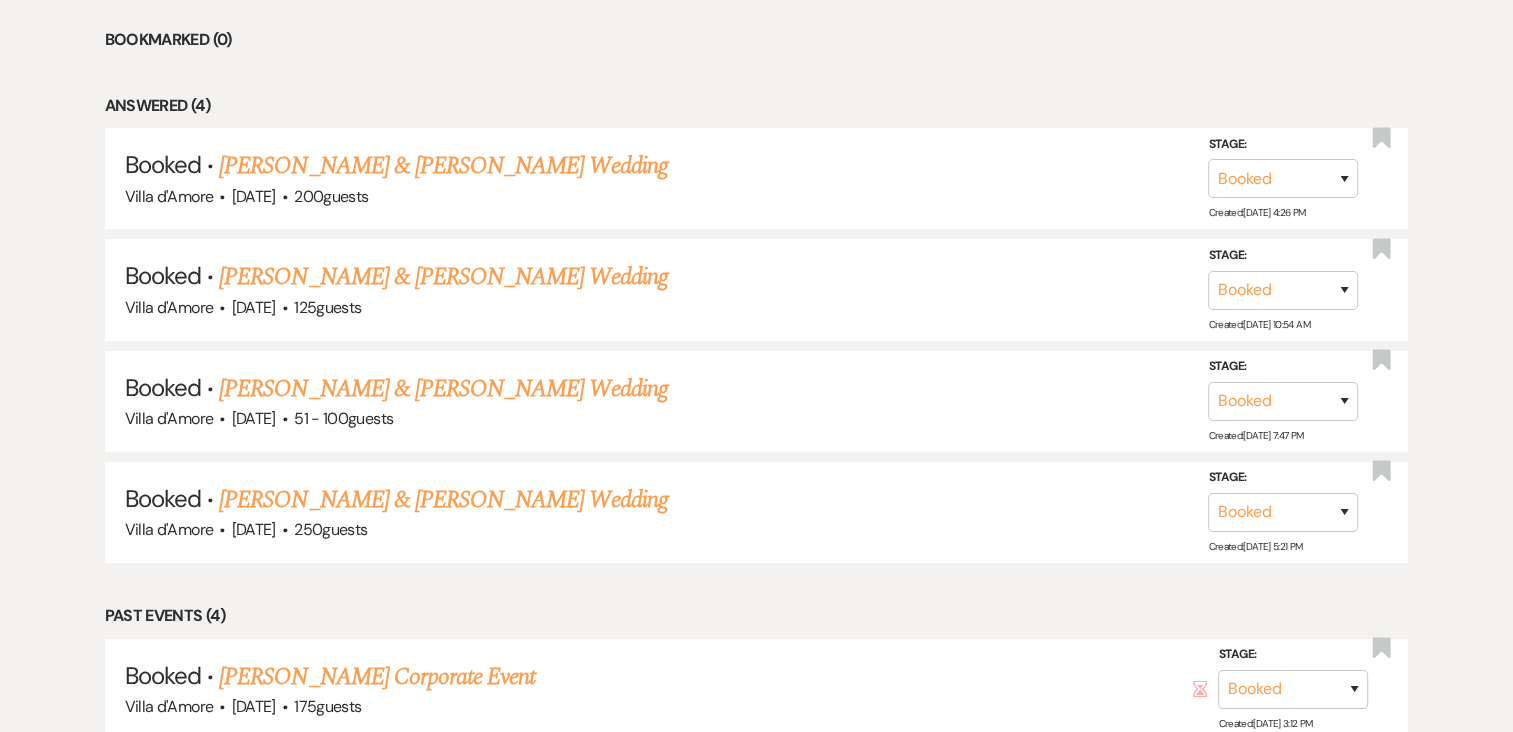 scroll, scrollTop: 920, scrollLeft: 0, axis: vertical 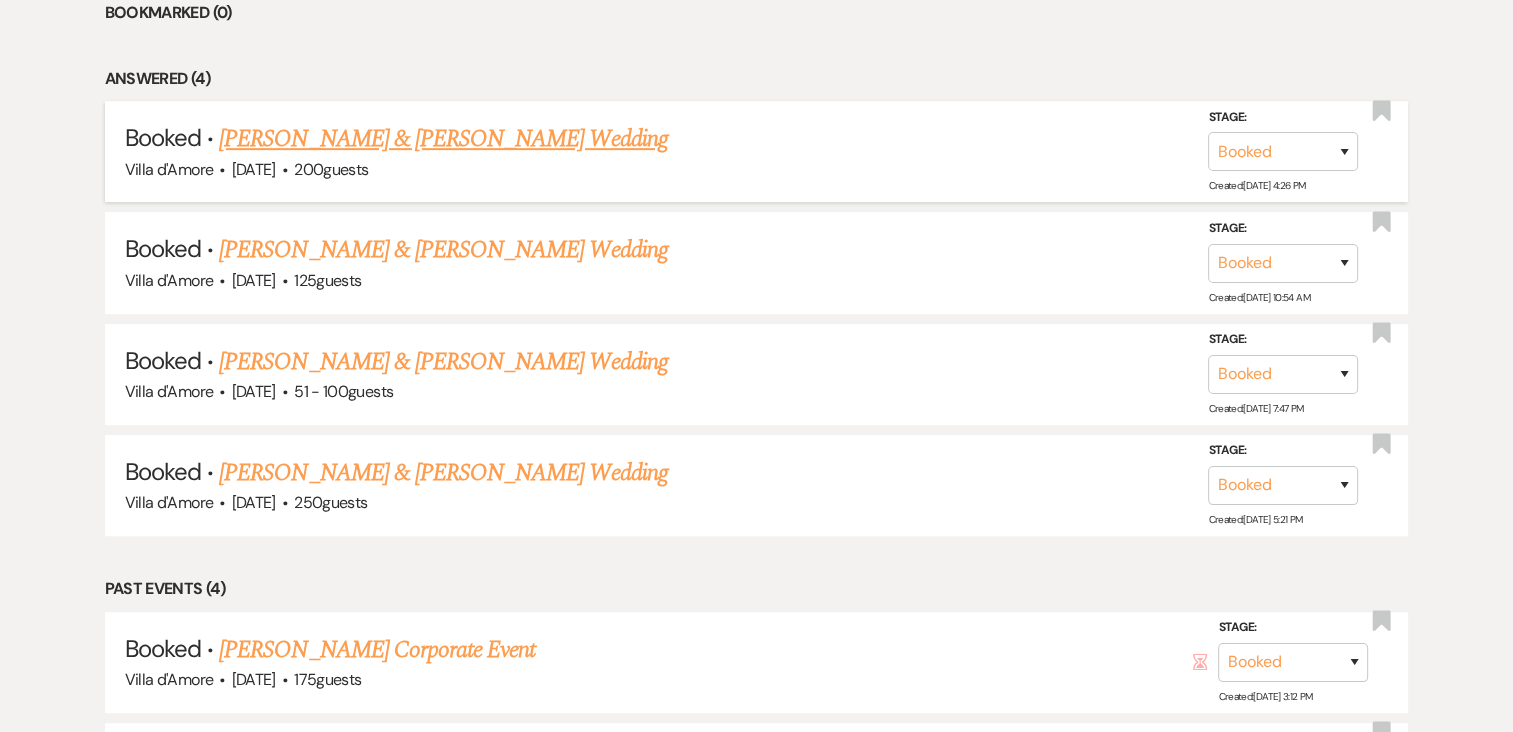 click on "[PERSON_NAME] & [PERSON_NAME] Wedding" at bounding box center (443, 139) 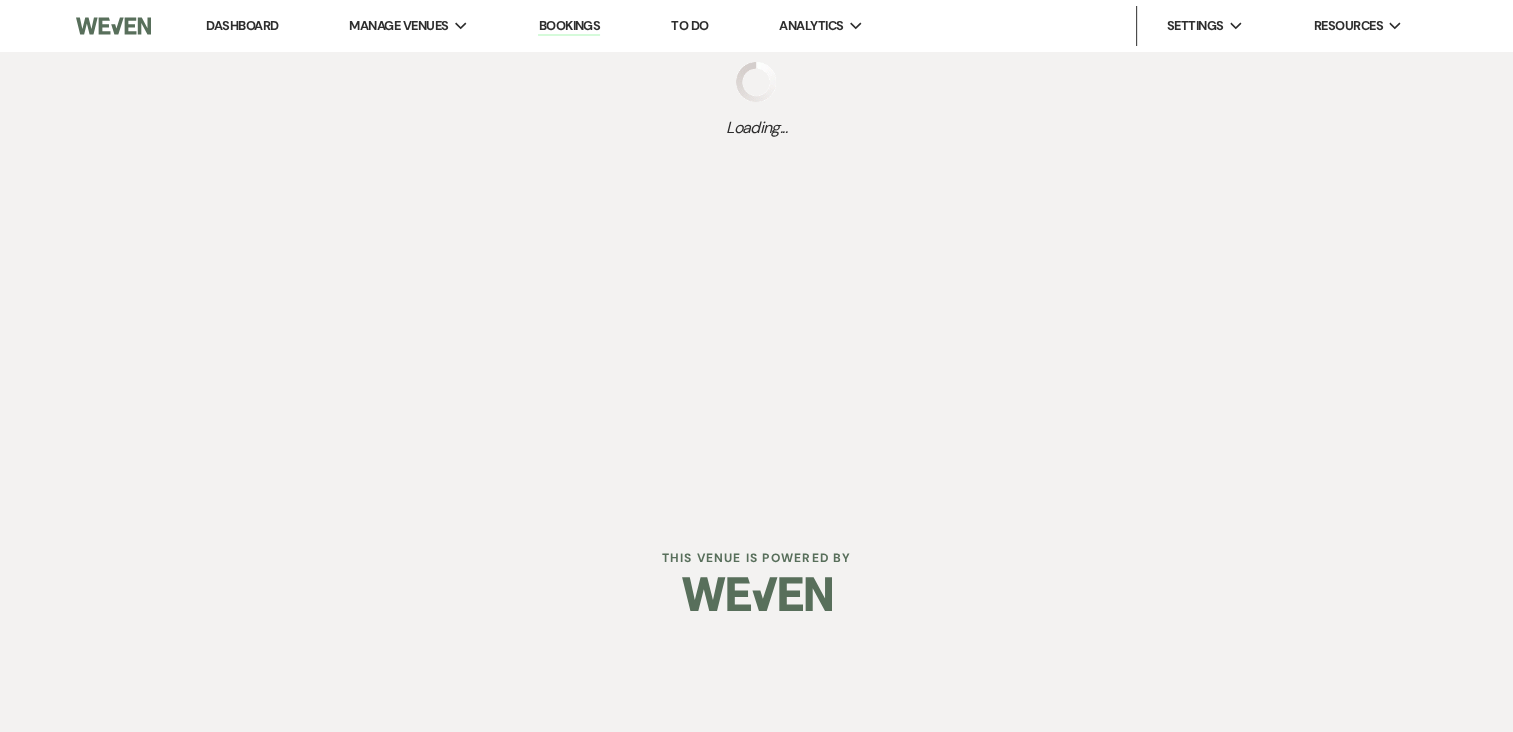 scroll, scrollTop: 0, scrollLeft: 0, axis: both 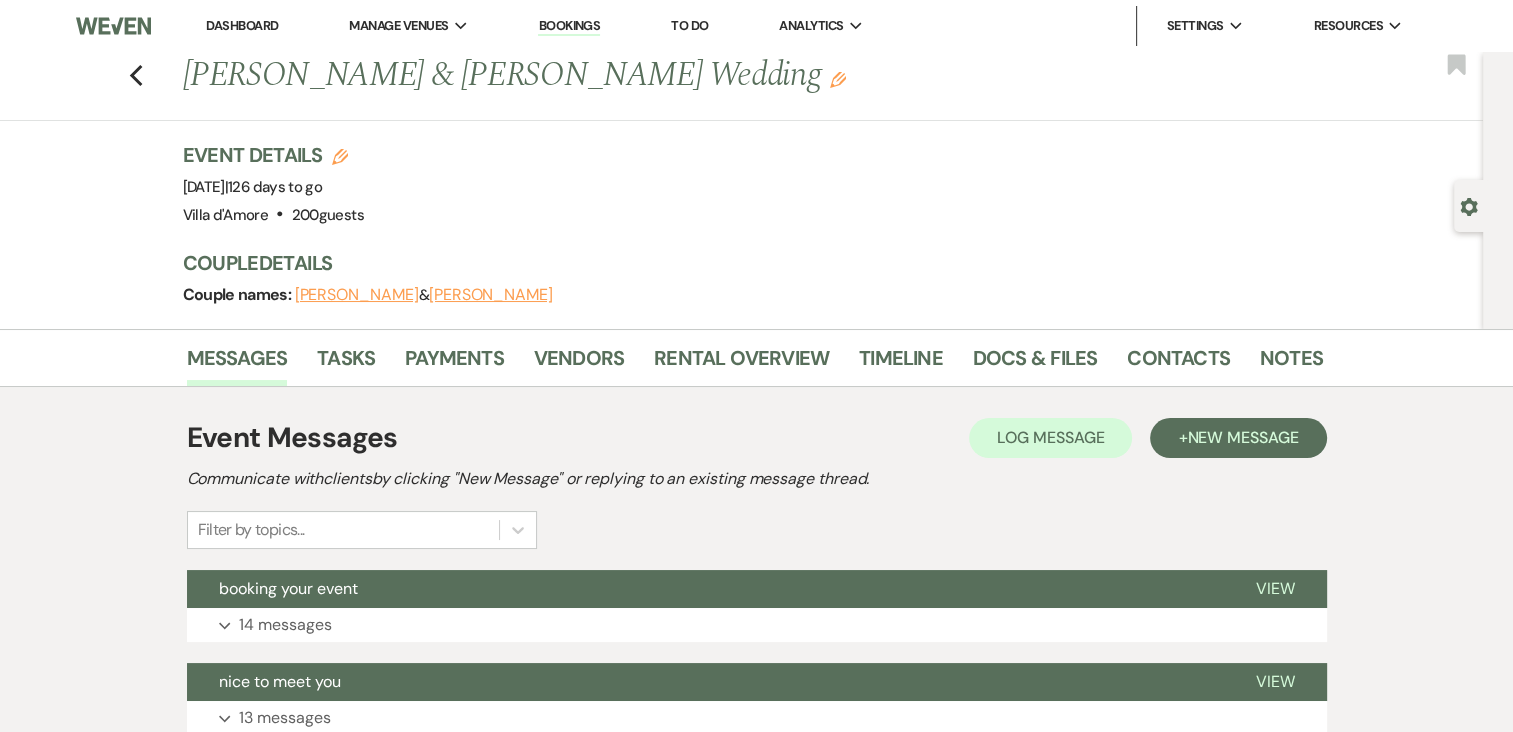 click 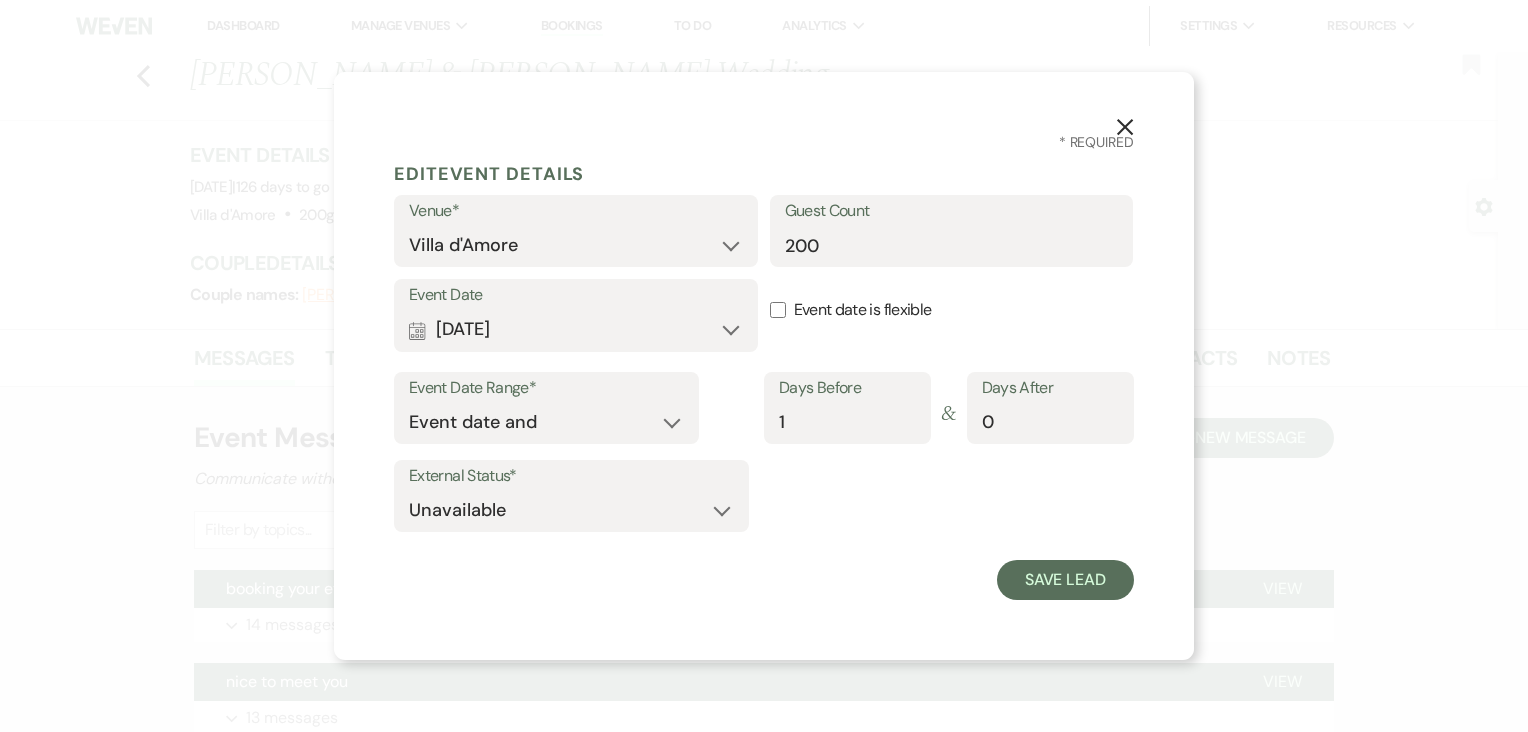 click 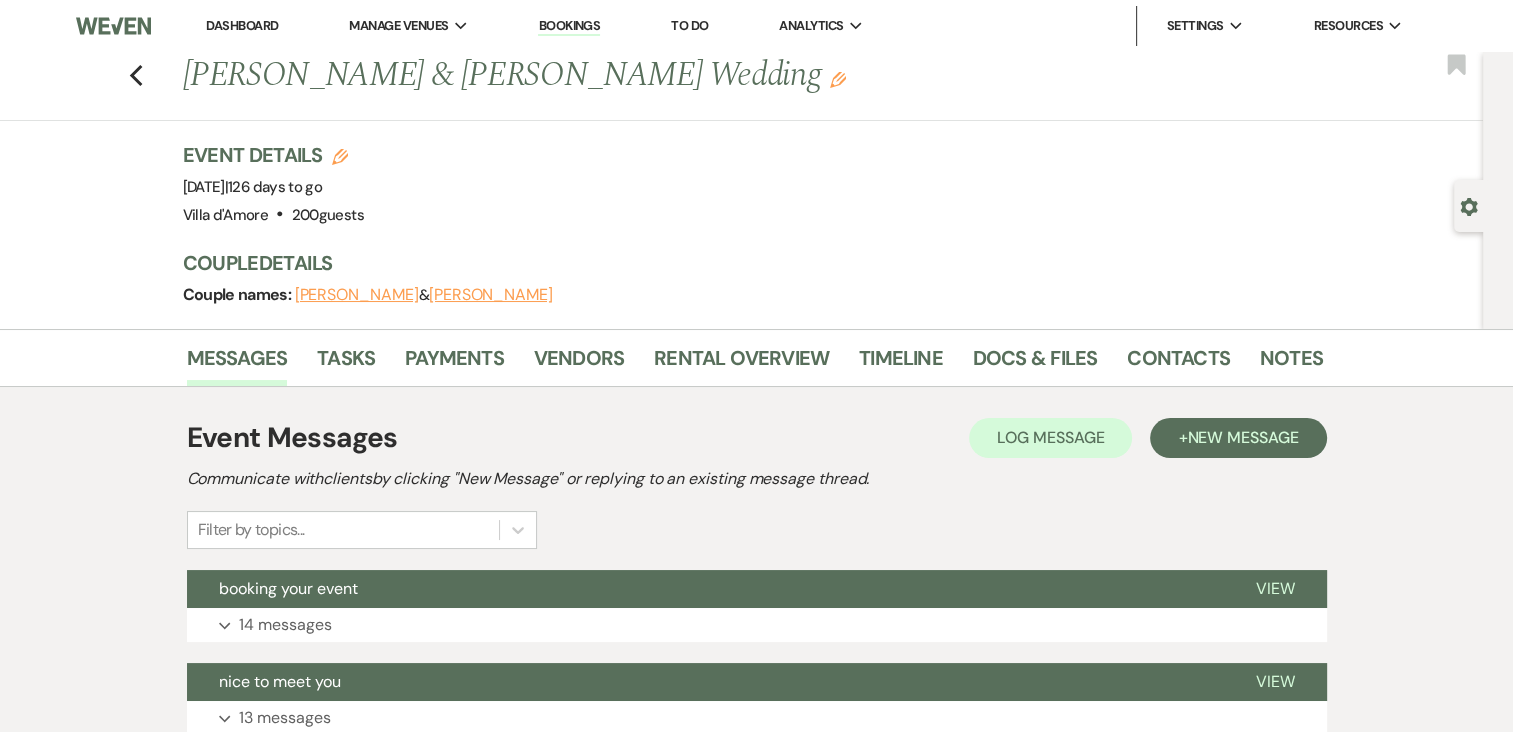 click on "Rhett Burney" at bounding box center (357, 295) 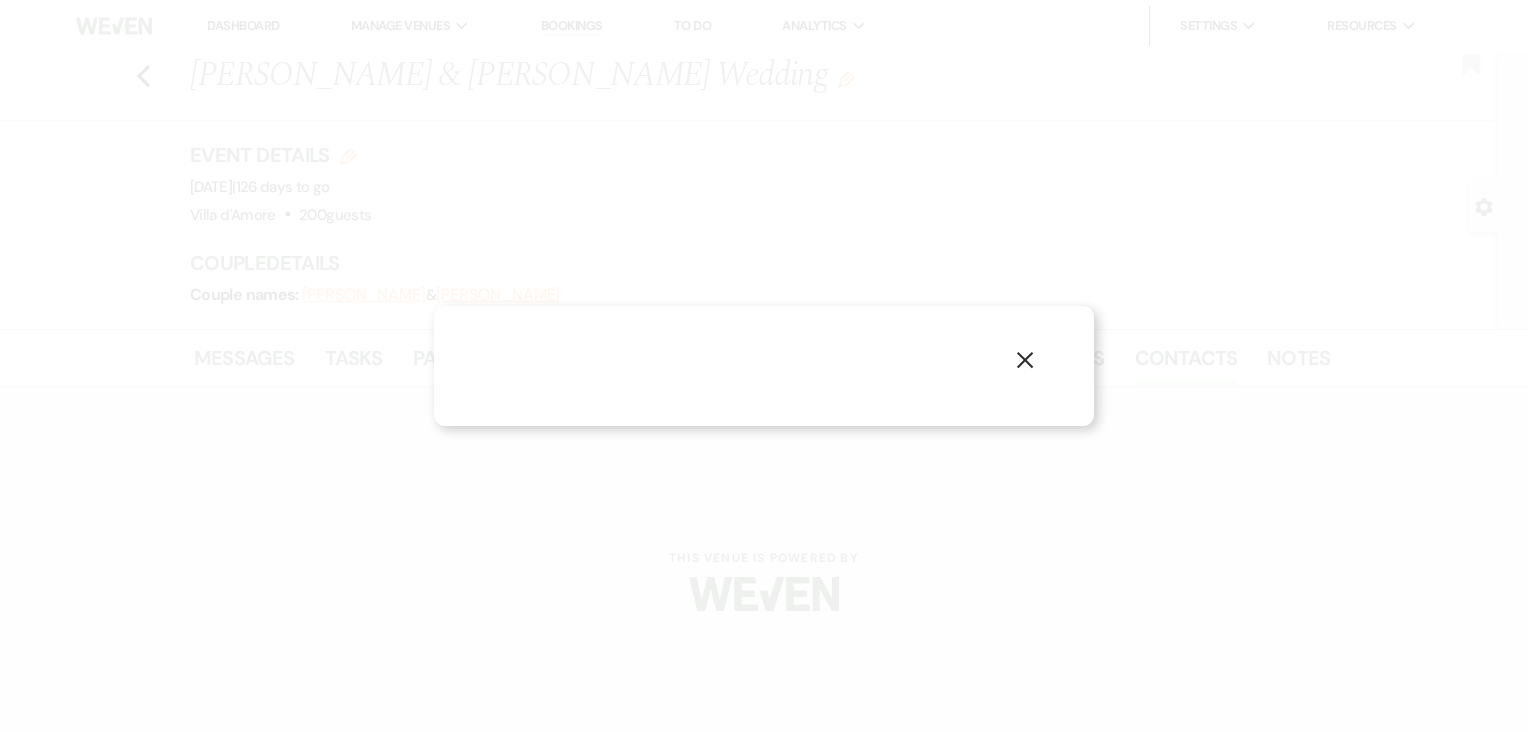 select on "1" 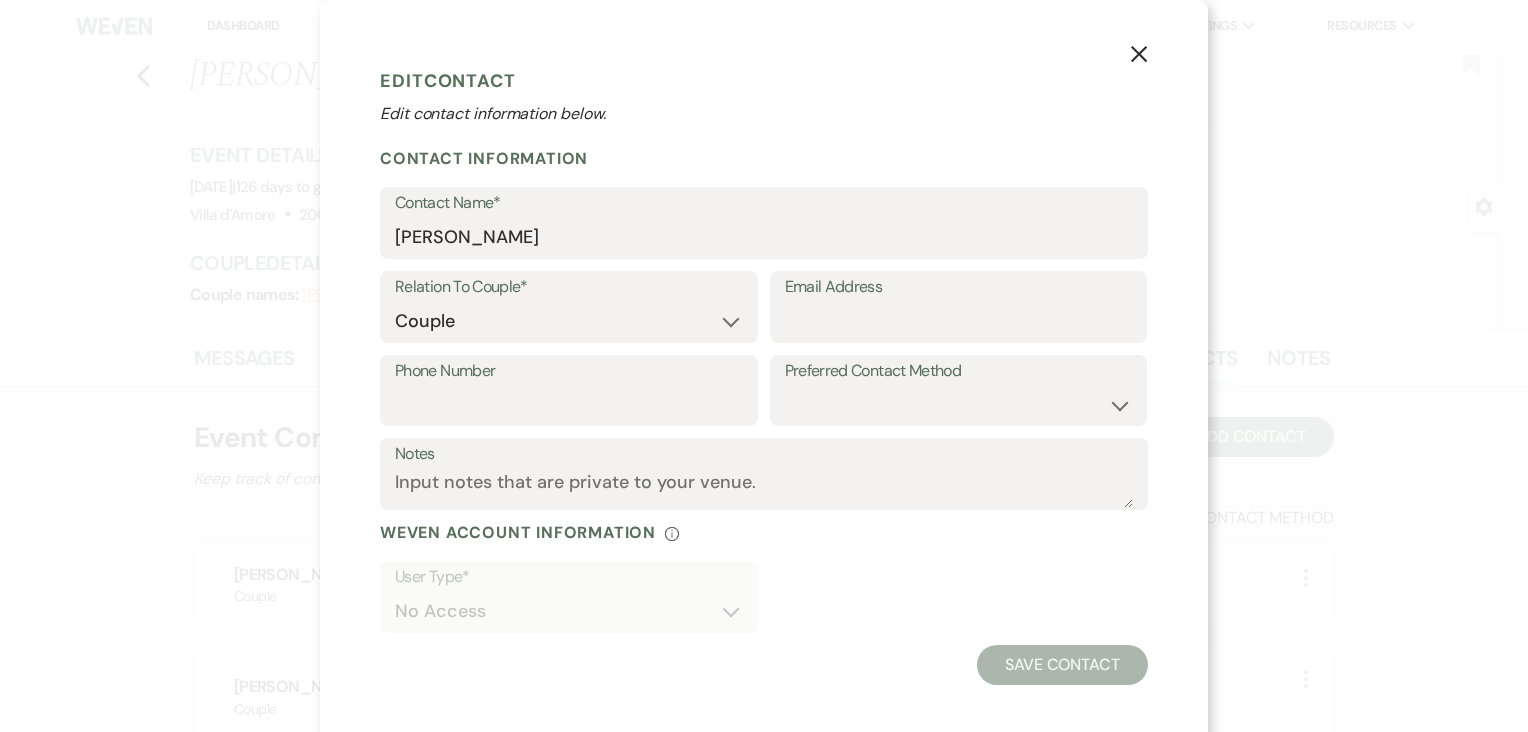 click 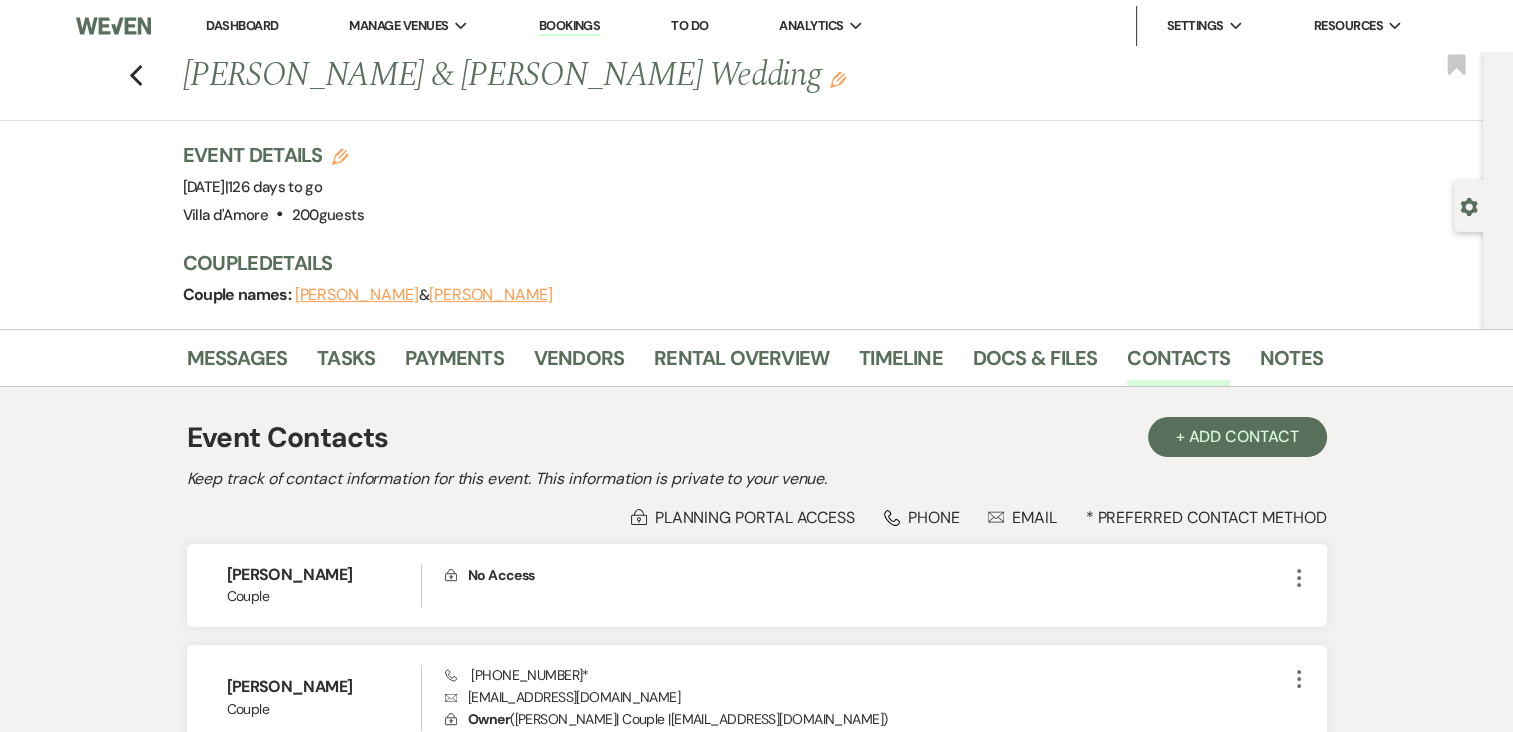 click 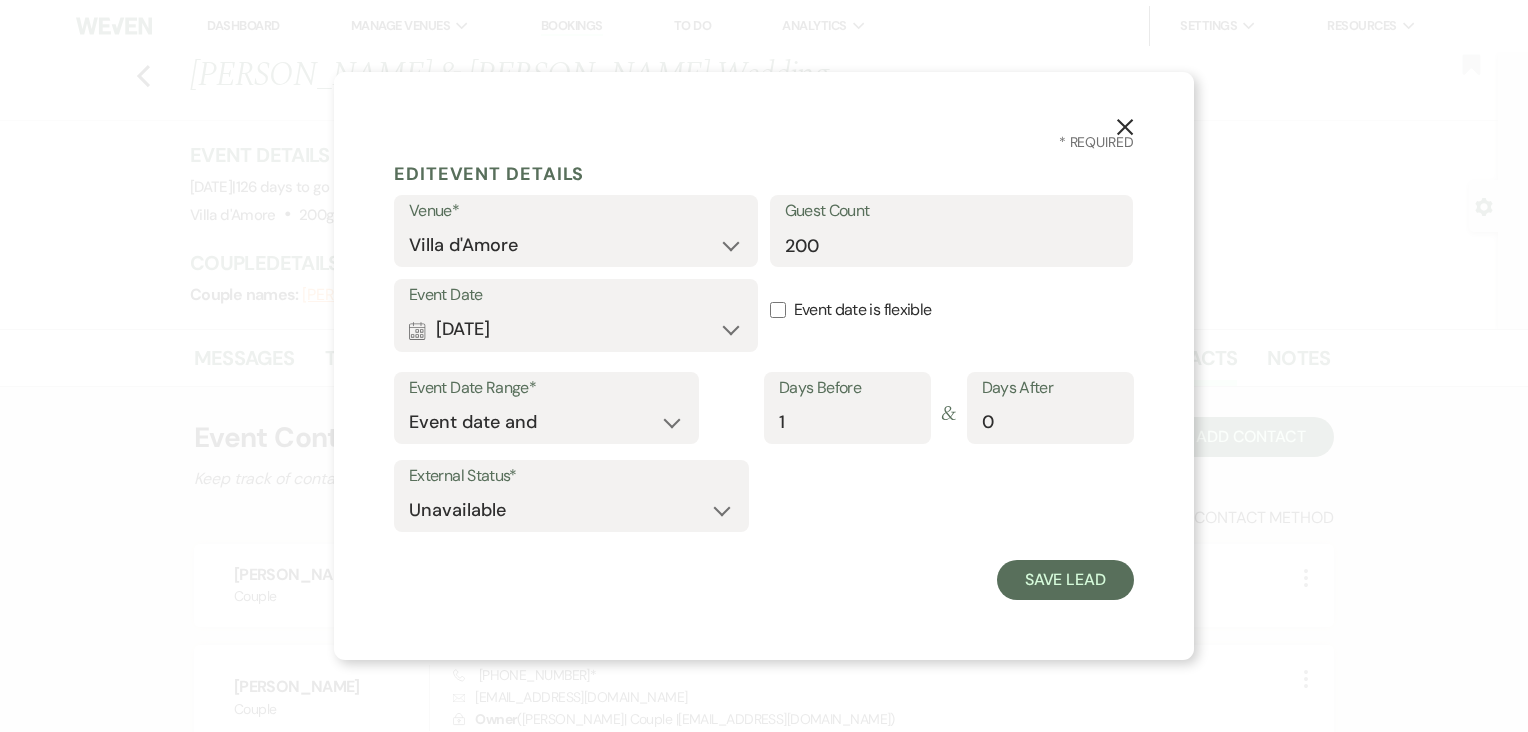 click on "X" 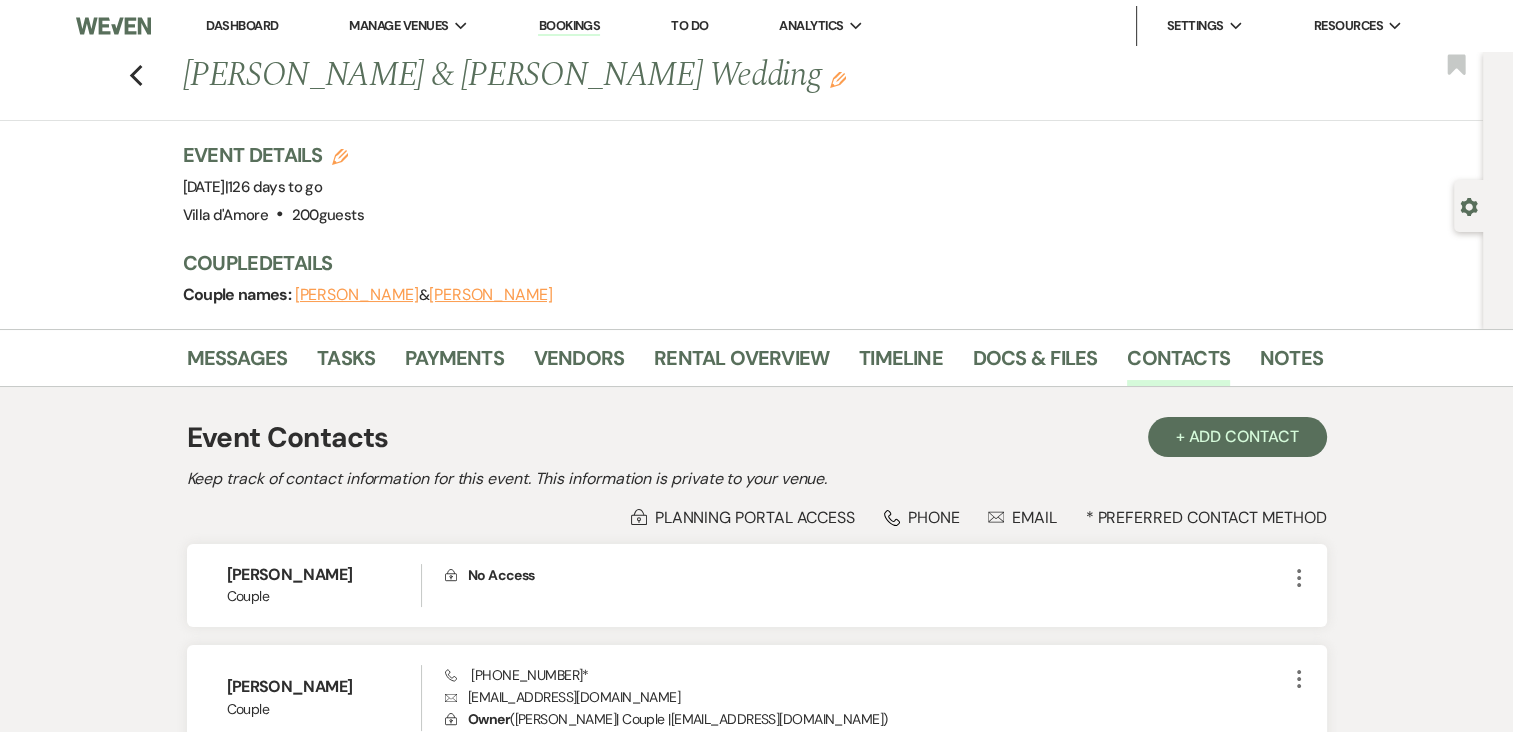 click on "Rhett Burney & Hayleigh Fleming's Wedding Edit" at bounding box center (631, 76) 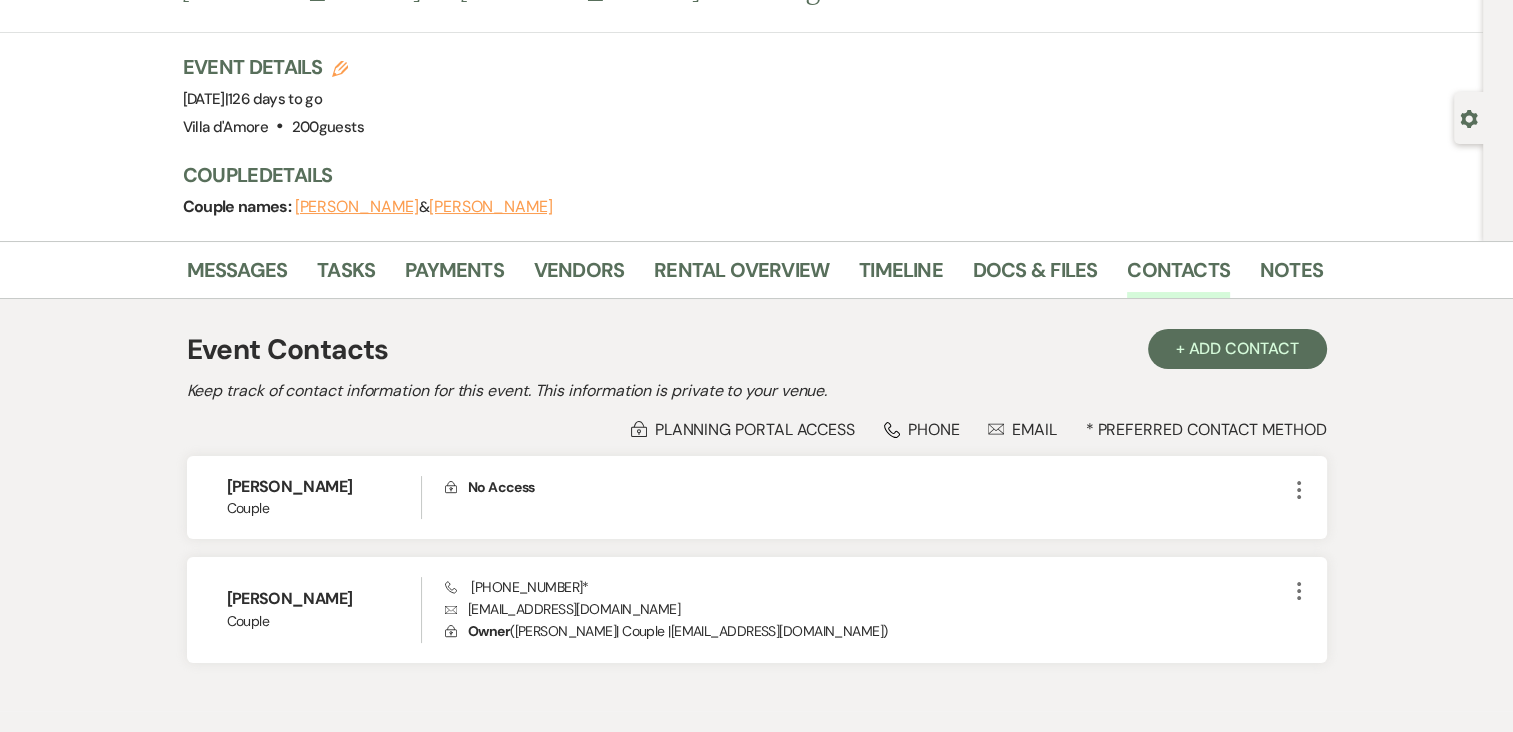 scroll, scrollTop: 80, scrollLeft: 0, axis: vertical 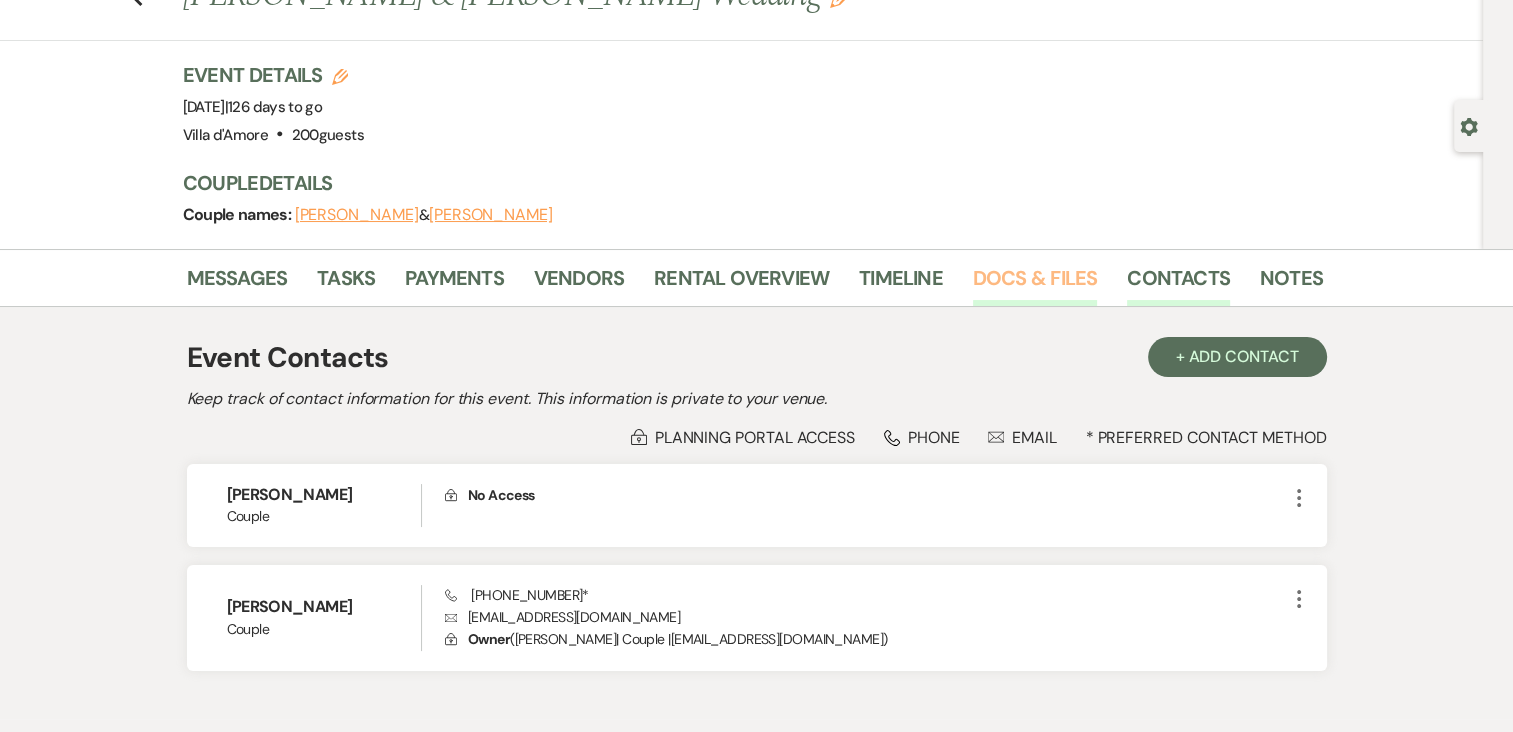 click on "Docs & Files" at bounding box center [1035, 284] 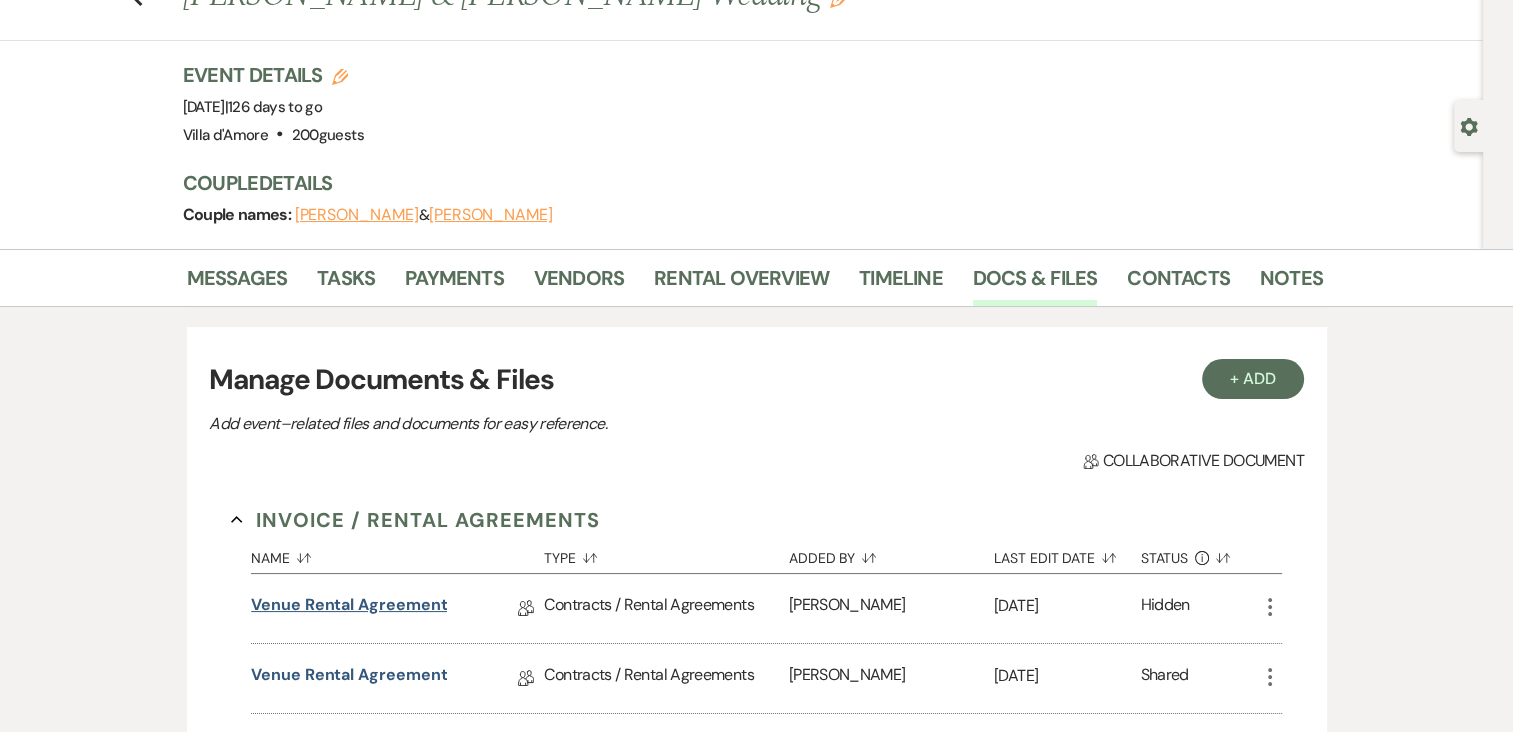 click on "Venue Rental Agreement" at bounding box center (349, 608) 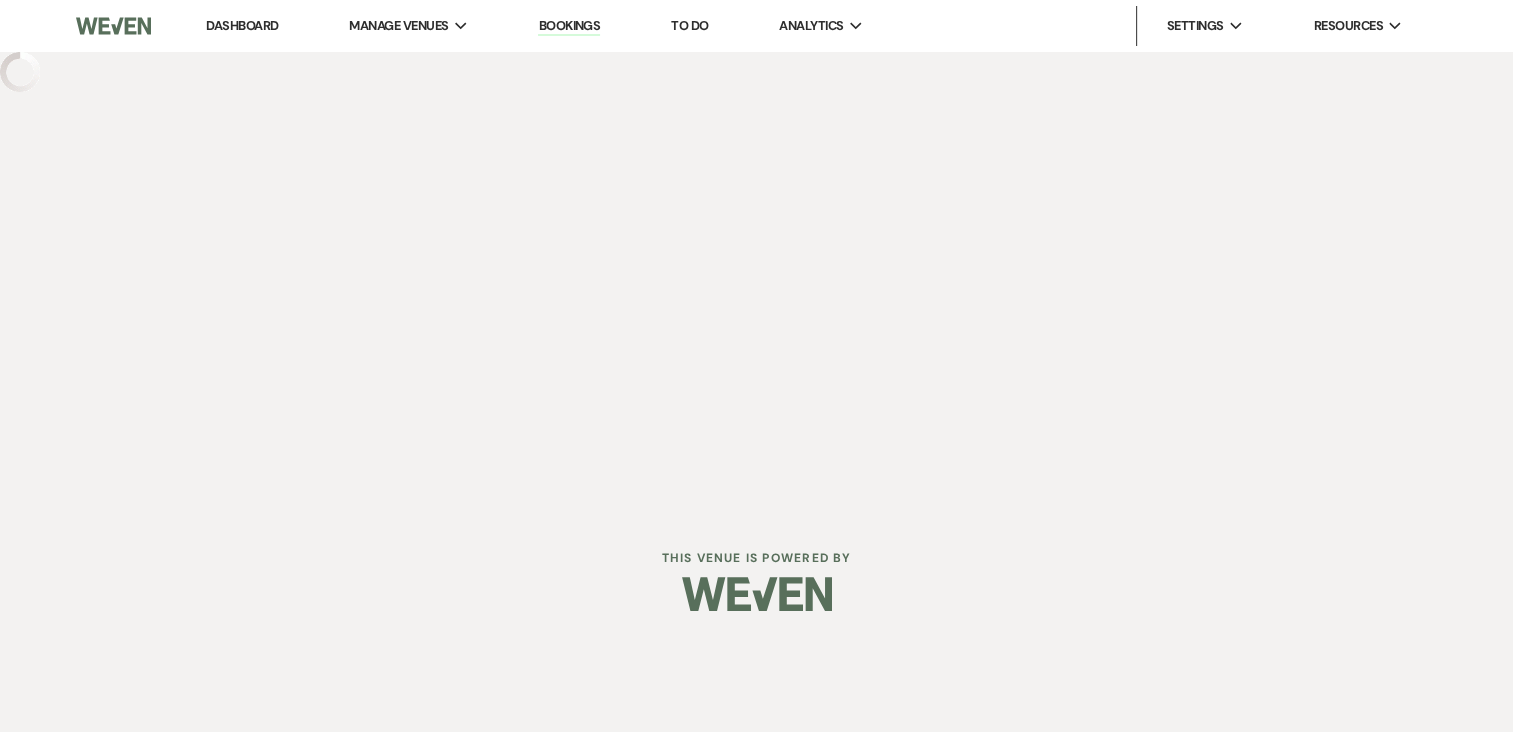 scroll, scrollTop: 0, scrollLeft: 0, axis: both 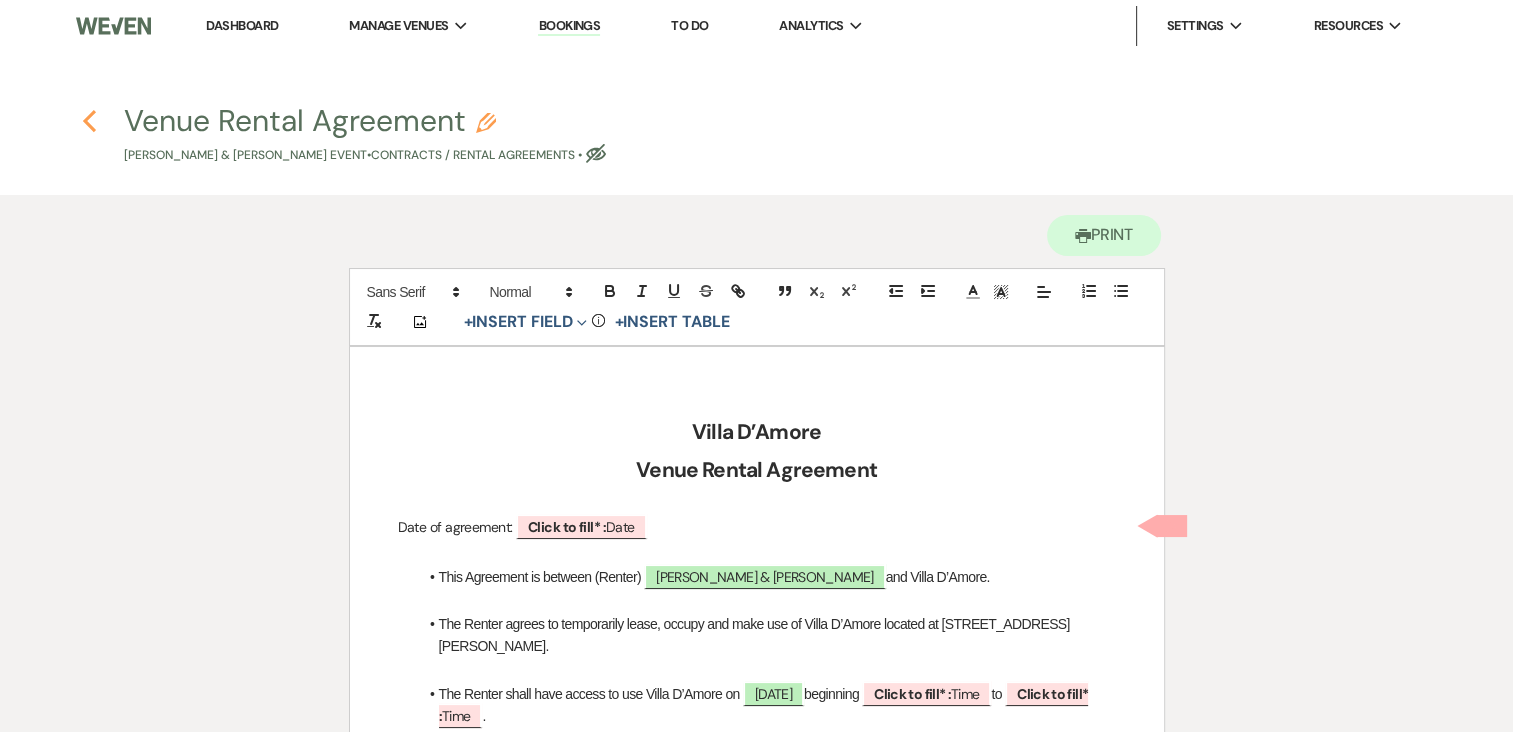 click 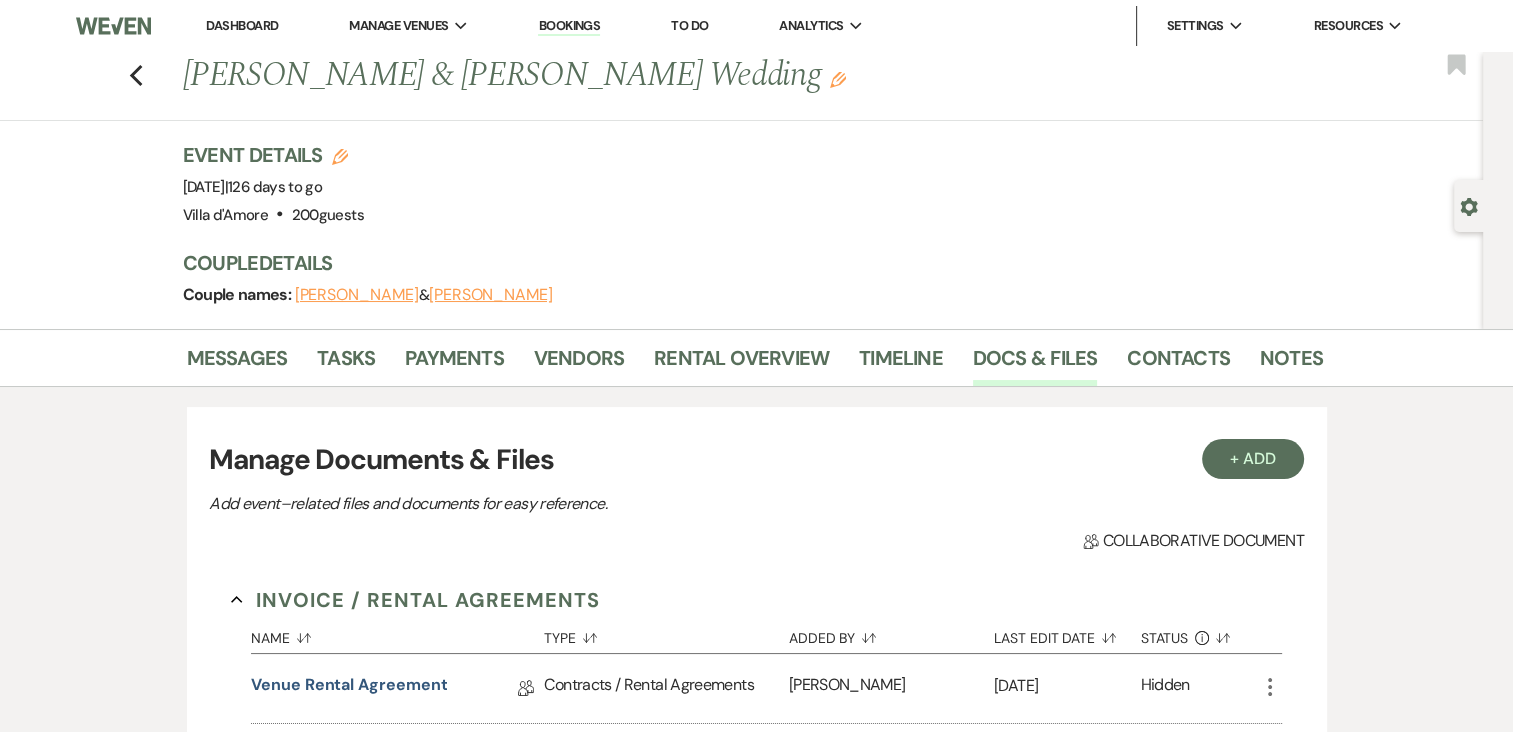 scroll, scrollTop: 80, scrollLeft: 0, axis: vertical 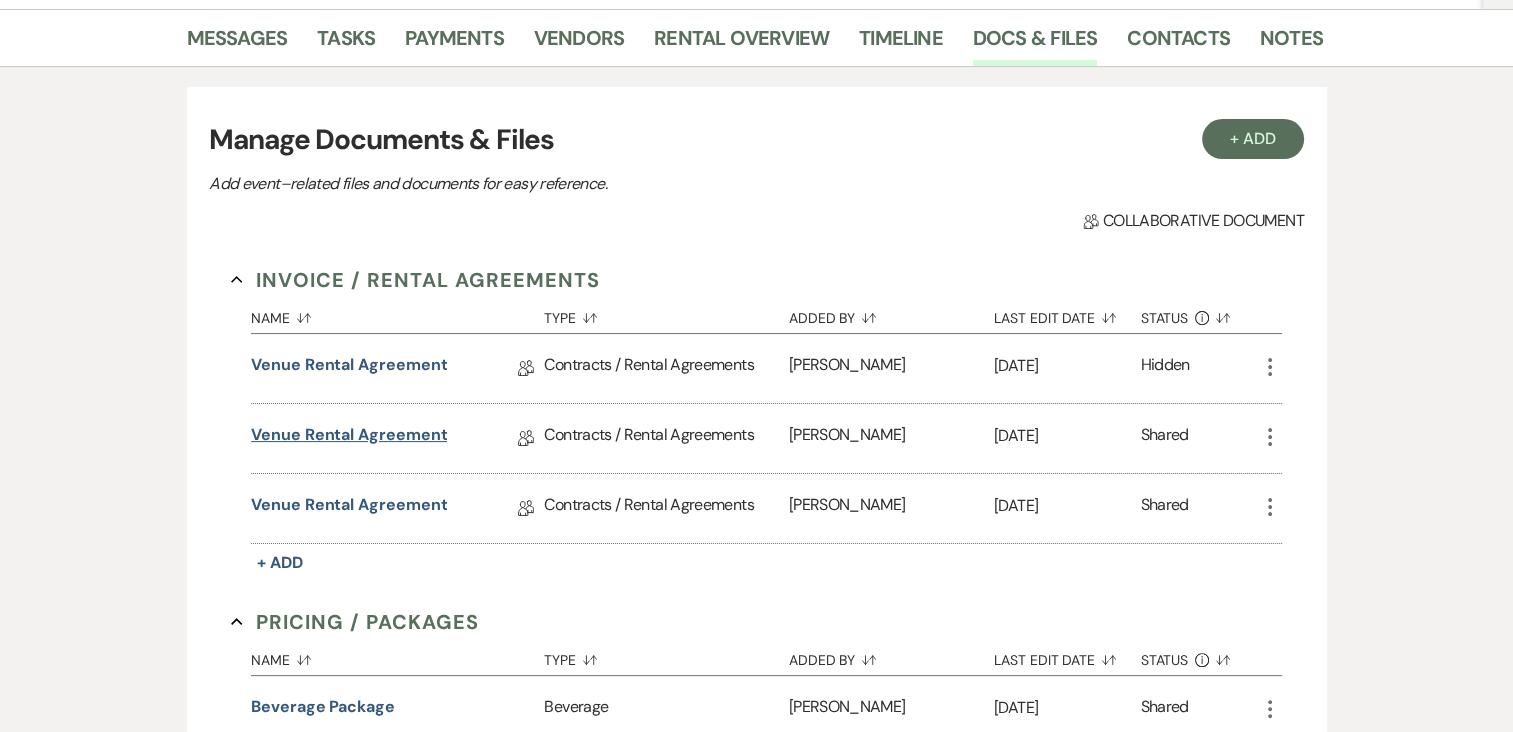 click on "Venue Rental Agreement" at bounding box center (349, 438) 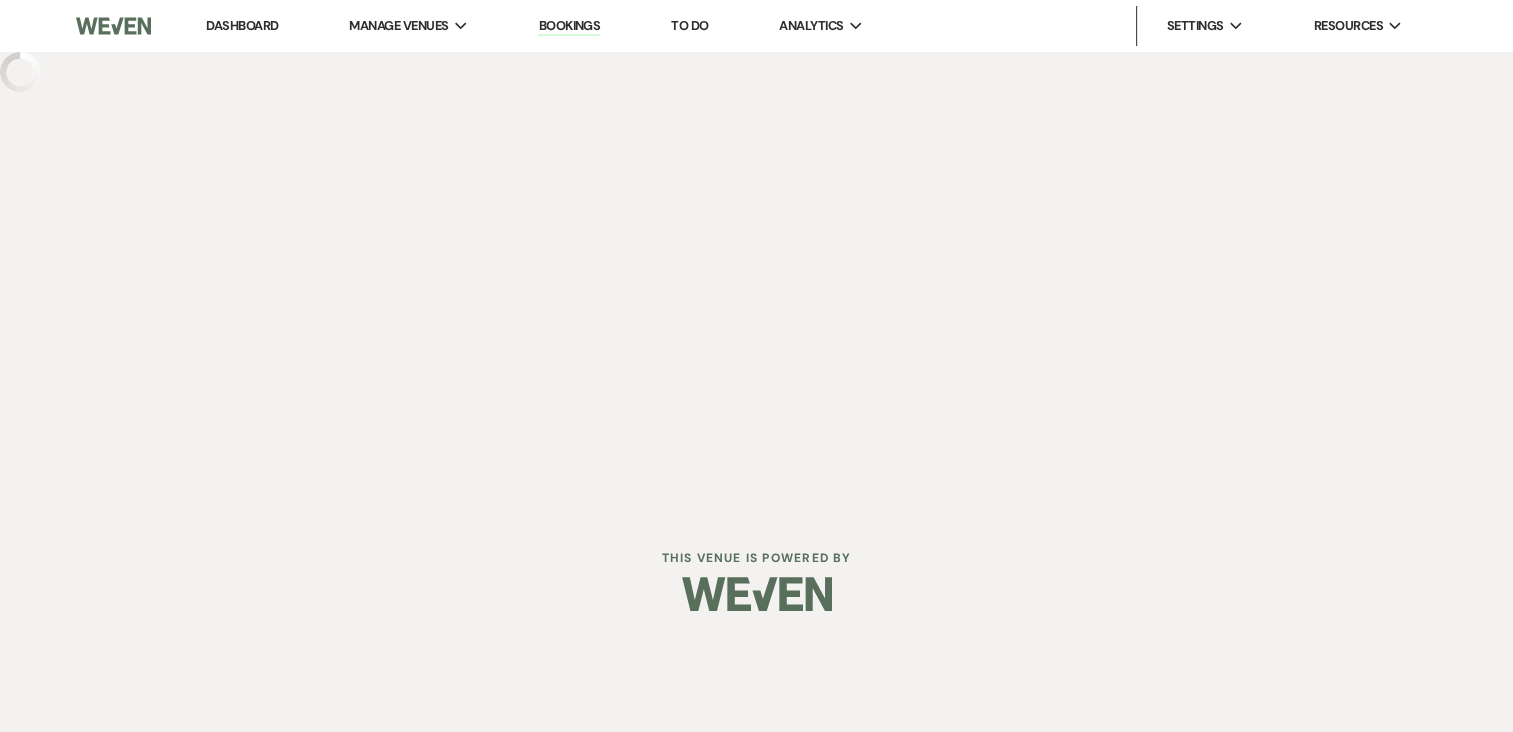 scroll, scrollTop: 0, scrollLeft: 0, axis: both 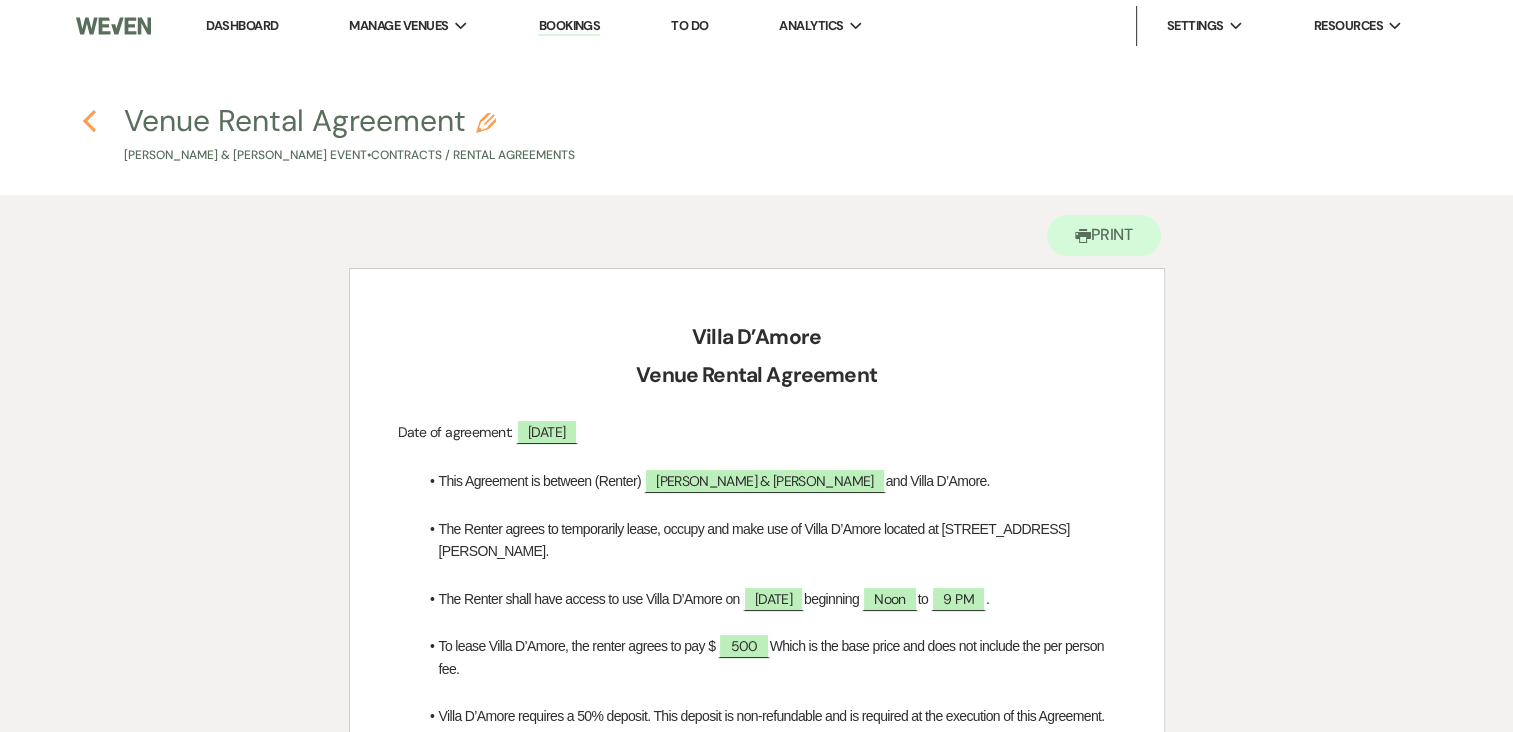 click on "Previous" 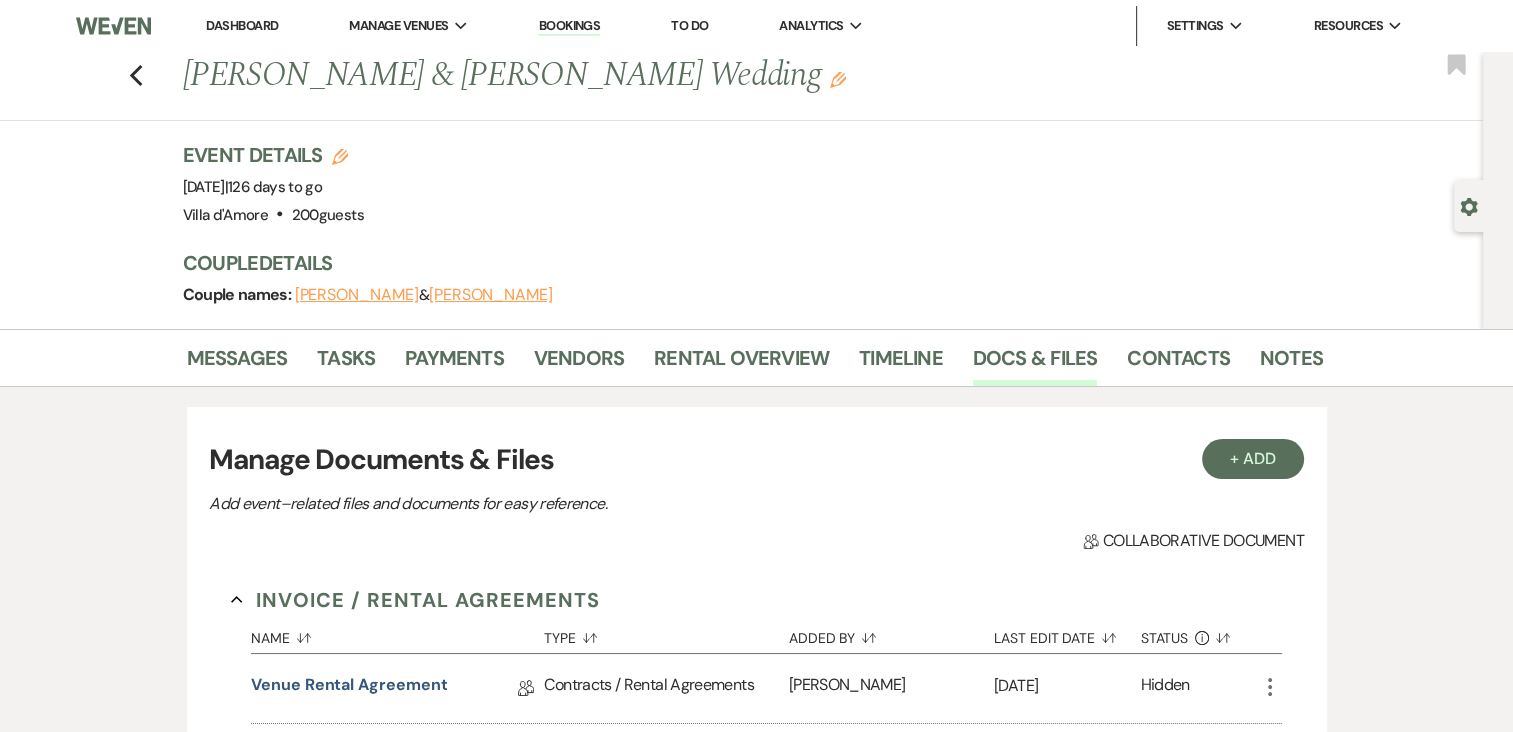 scroll, scrollTop: 320, scrollLeft: 0, axis: vertical 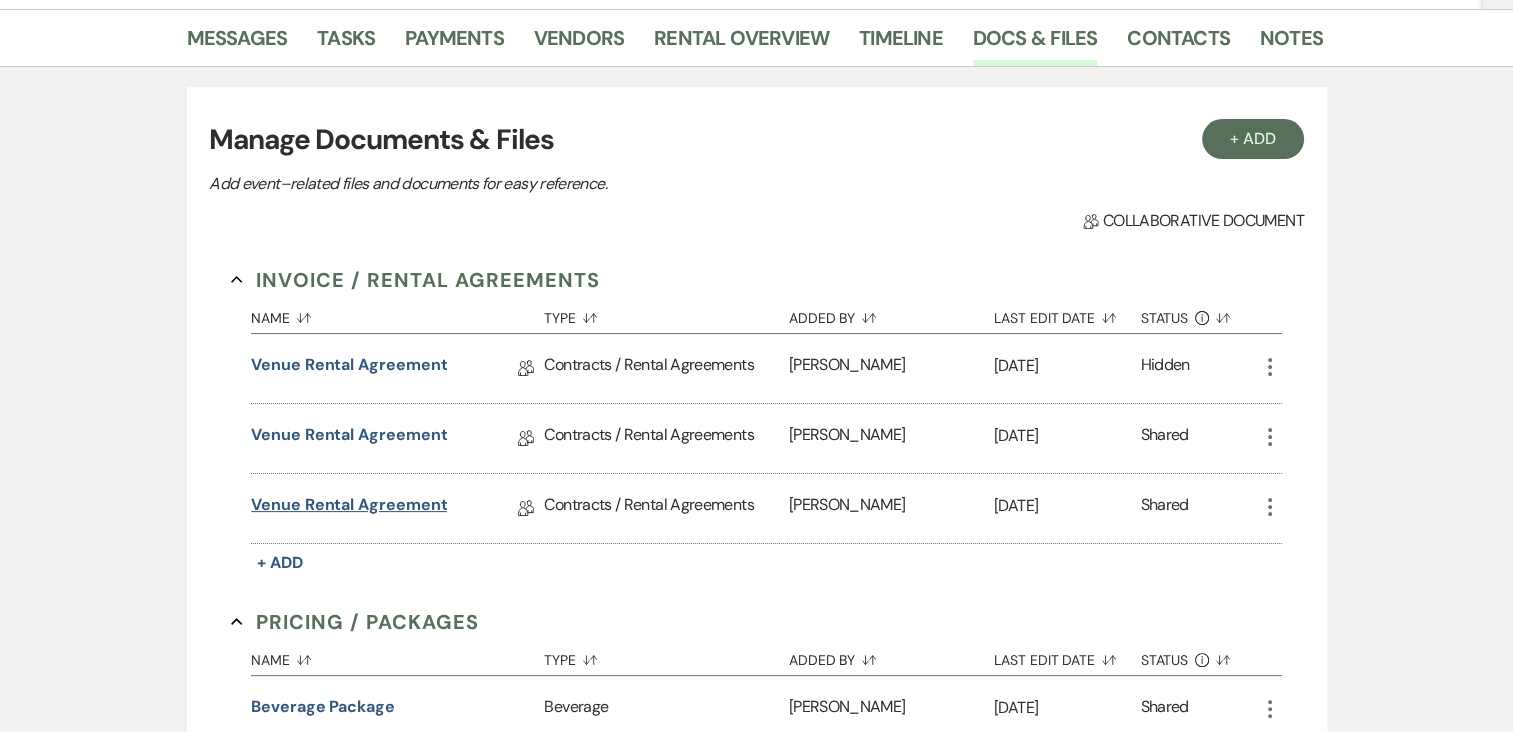 click on "Venue Rental Agreement" at bounding box center [349, 508] 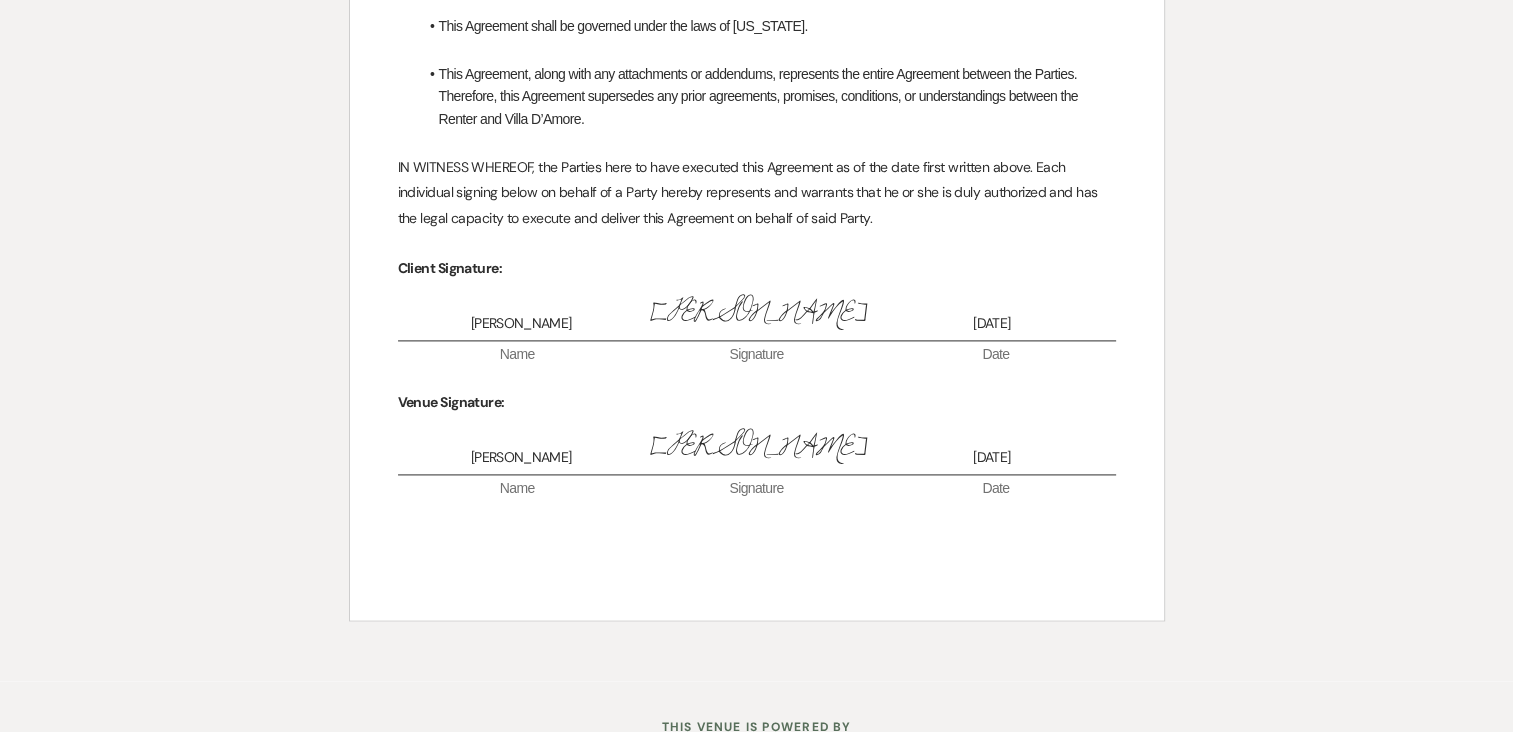 scroll, scrollTop: 2767, scrollLeft: 0, axis: vertical 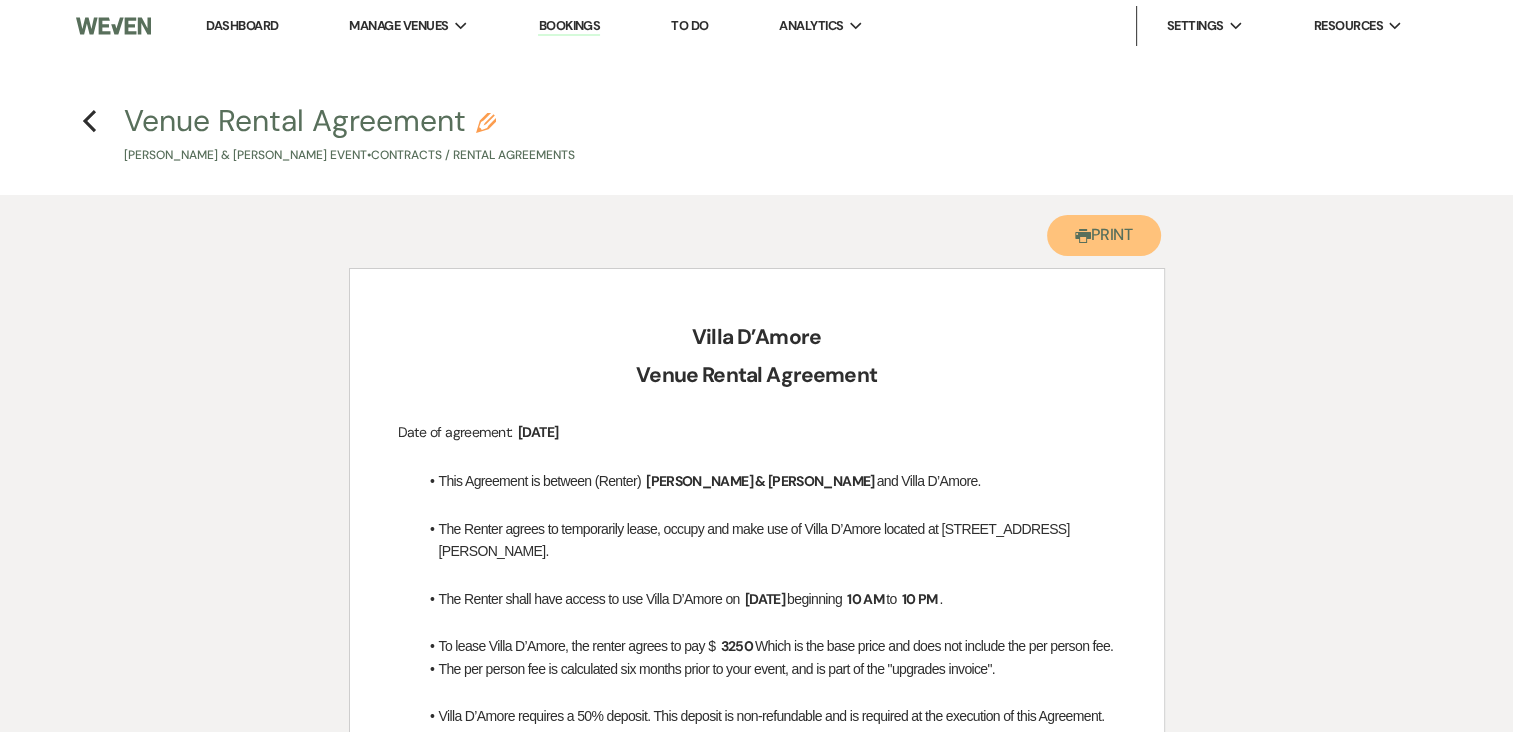 click on "Printer  Print" at bounding box center (1104, 235) 